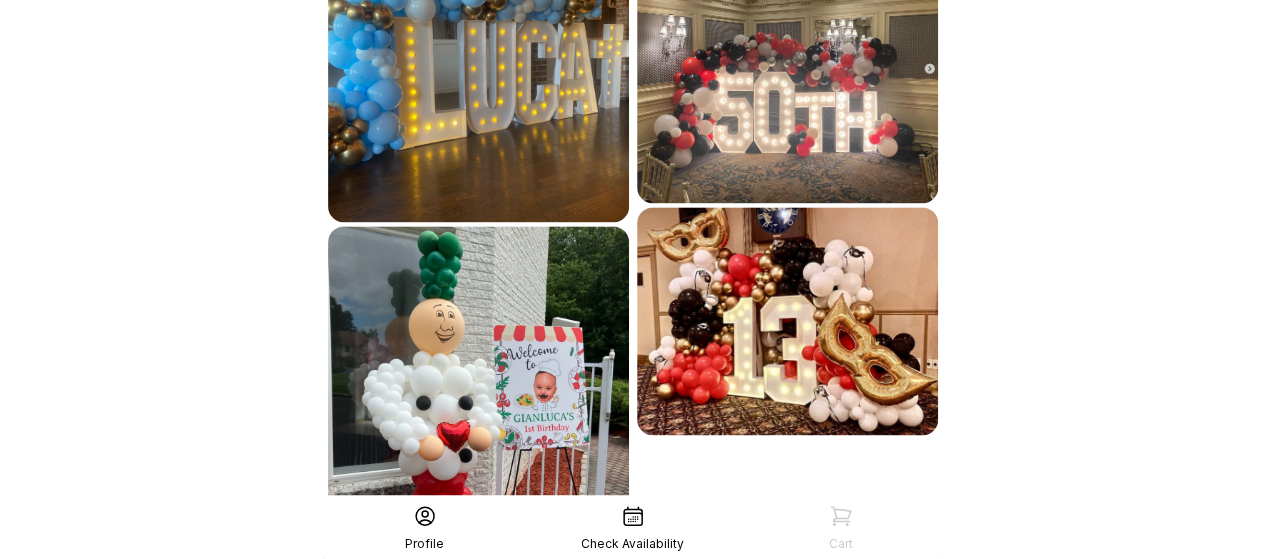 scroll, scrollTop: 1306, scrollLeft: 0, axis: vertical 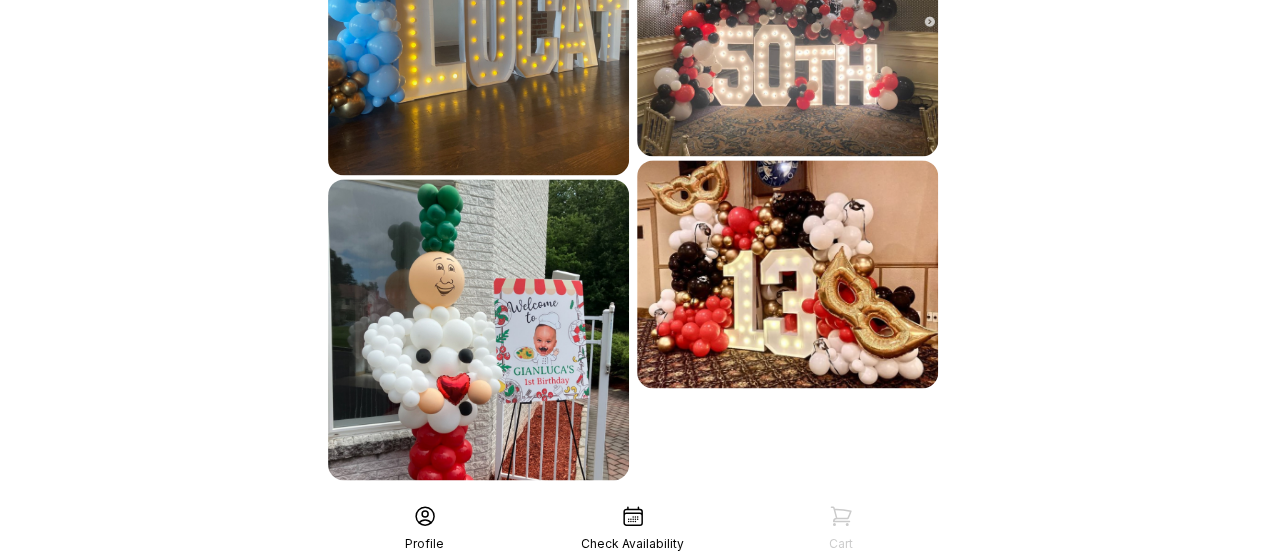 click on "See More" at bounding box center [633, 524] 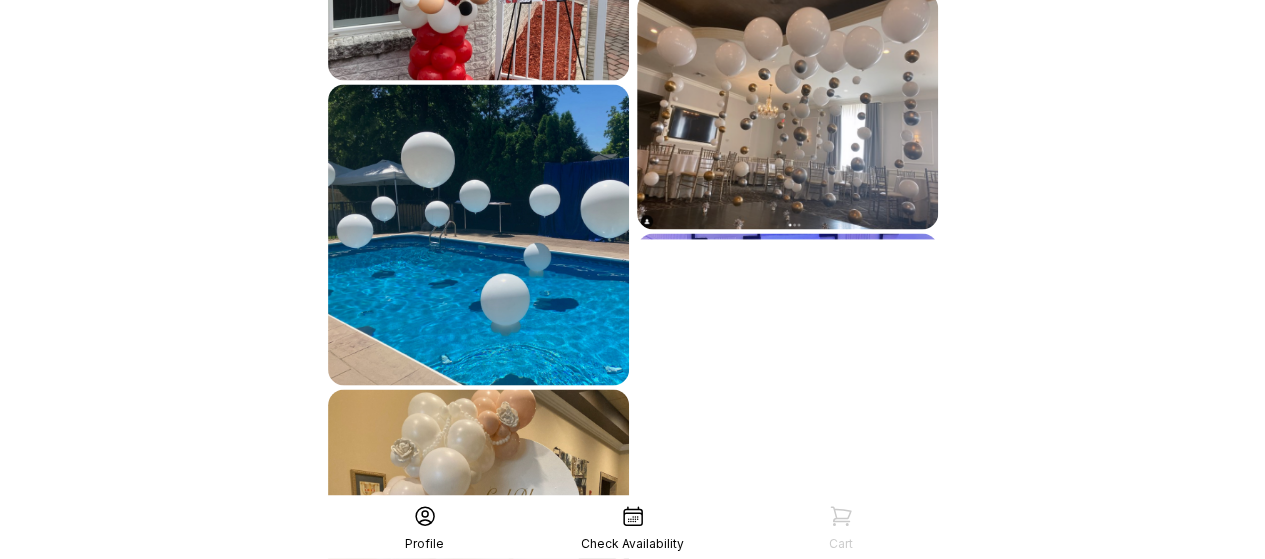 scroll, scrollTop: 1916, scrollLeft: 0, axis: vertical 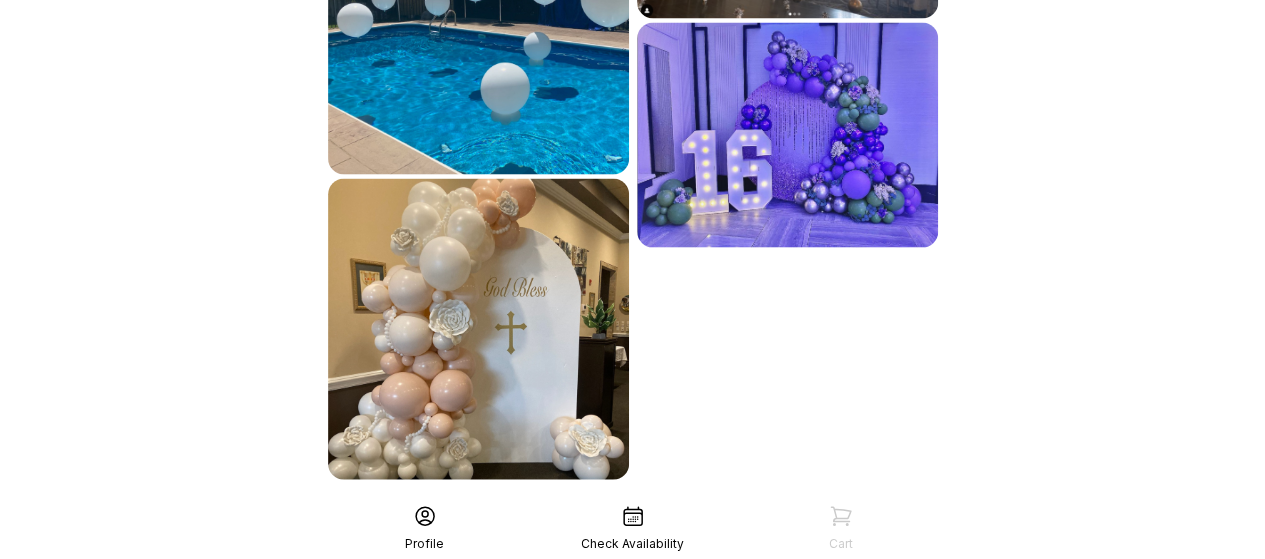 click on "See More" at bounding box center [633, 524] 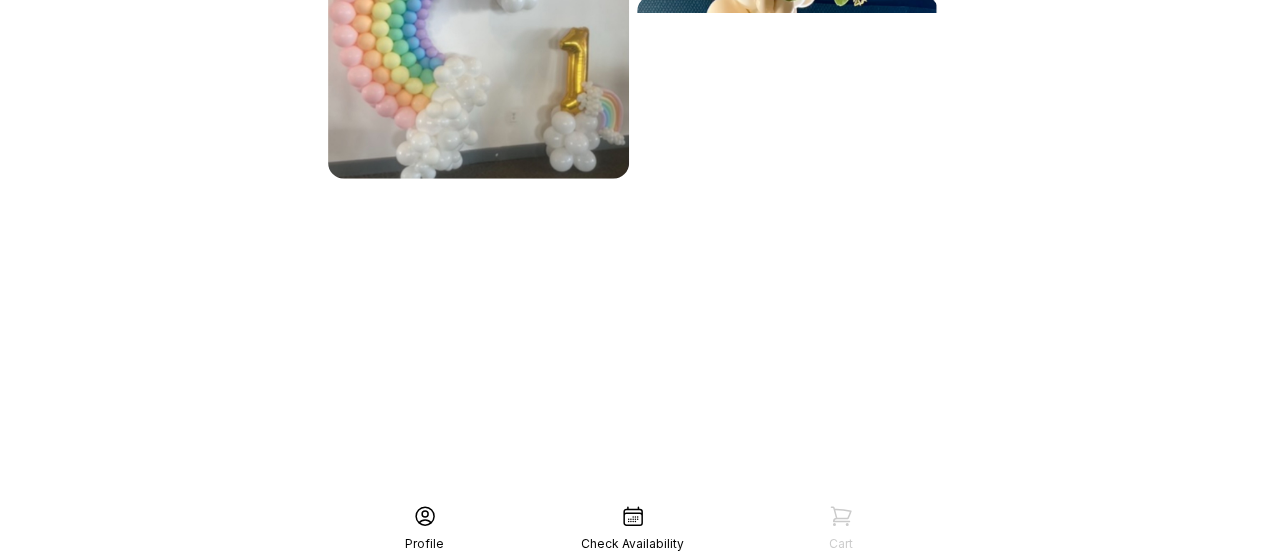 scroll, scrollTop: 2530, scrollLeft: 0, axis: vertical 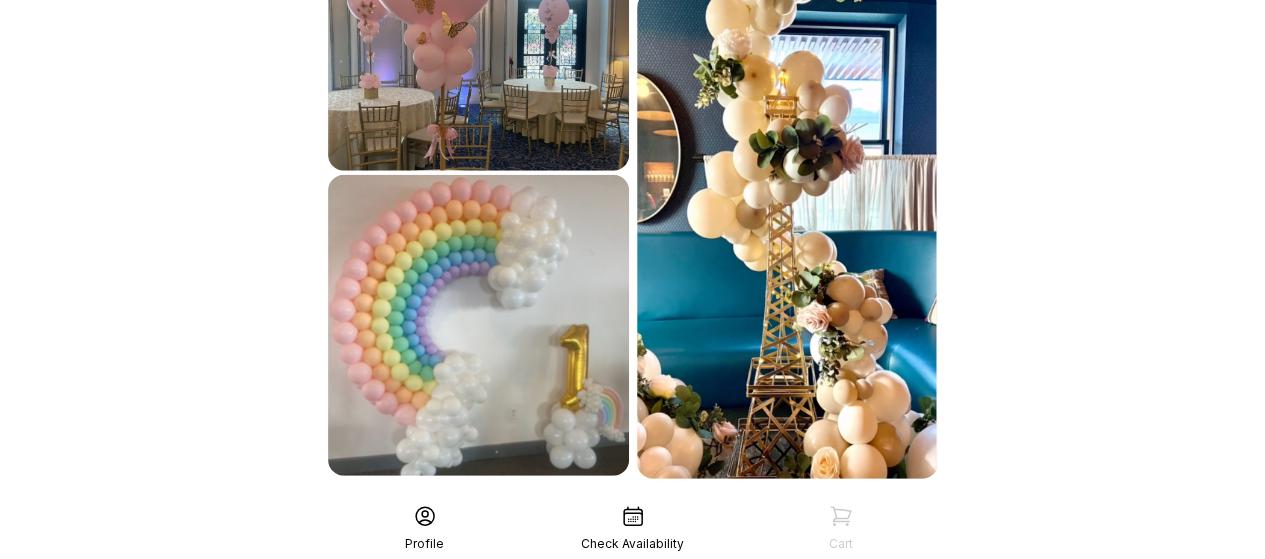 click on "See More" at bounding box center [633, 523] 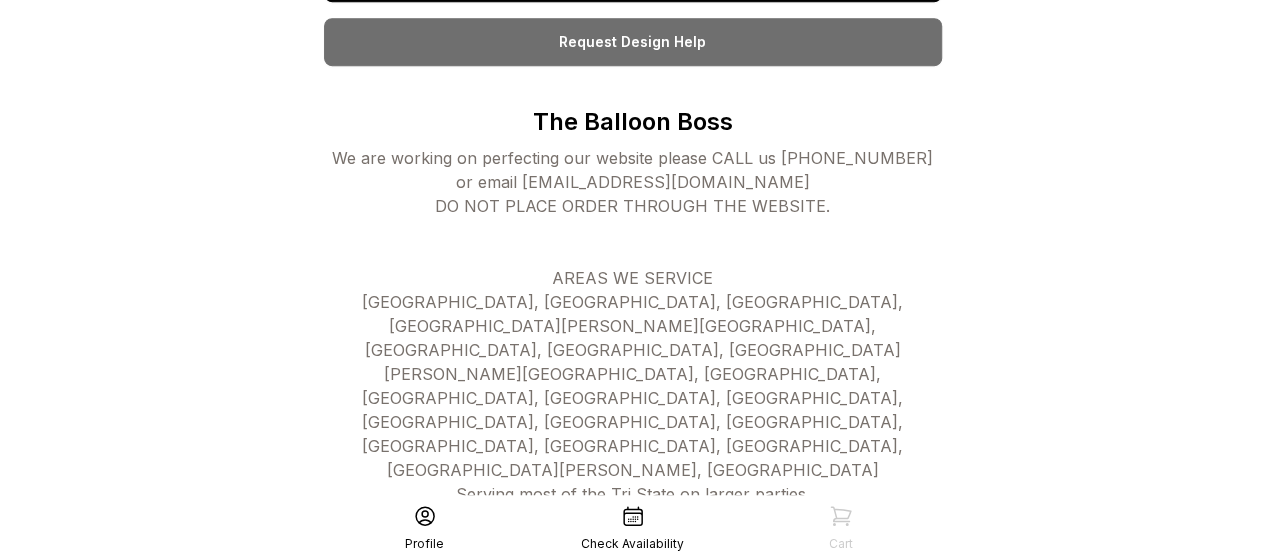 scroll, scrollTop: 436, scrollLeft: 0, axis: vertical 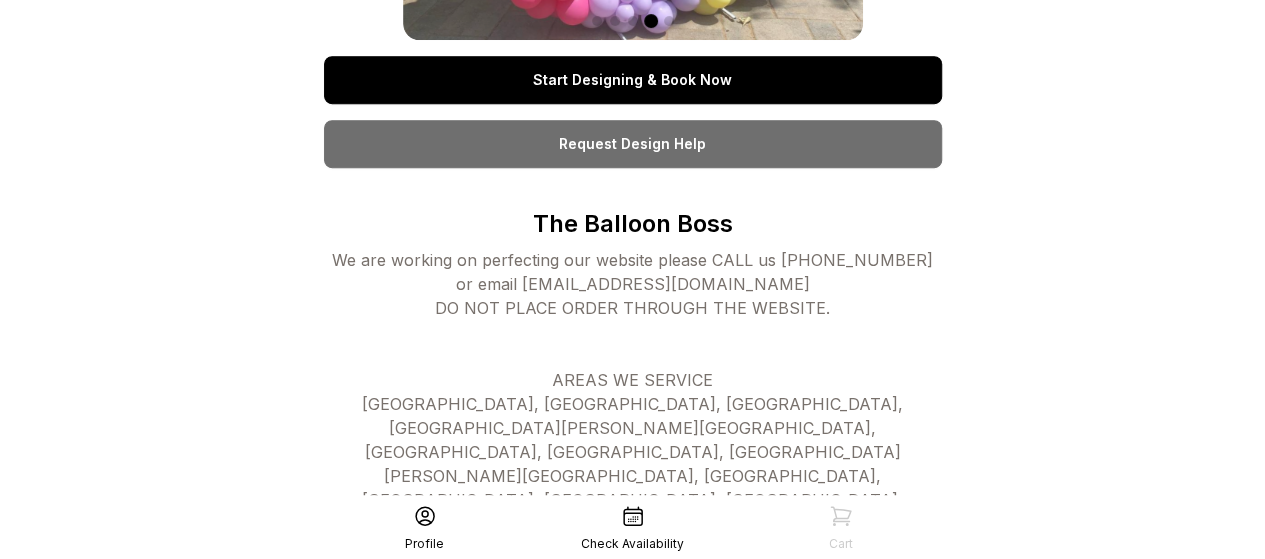 click on "Request Design Help" at bounding box center (633, 144) 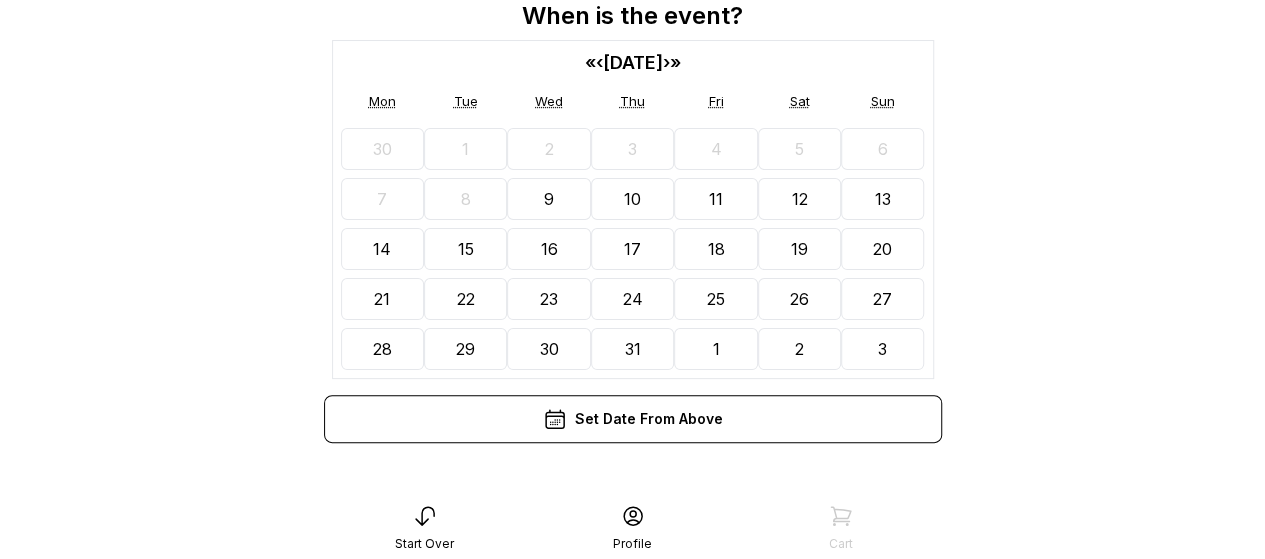 scroll, scrollTop: 0, scrollLeft: 0, axis: both 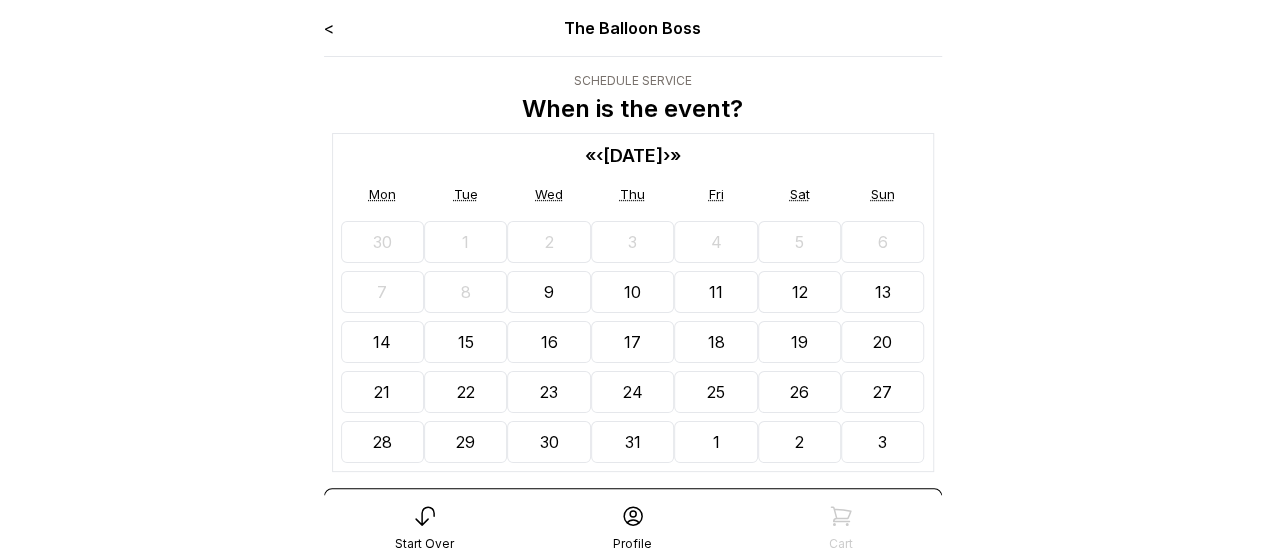 click on "13" at bounding box center [883, 292] 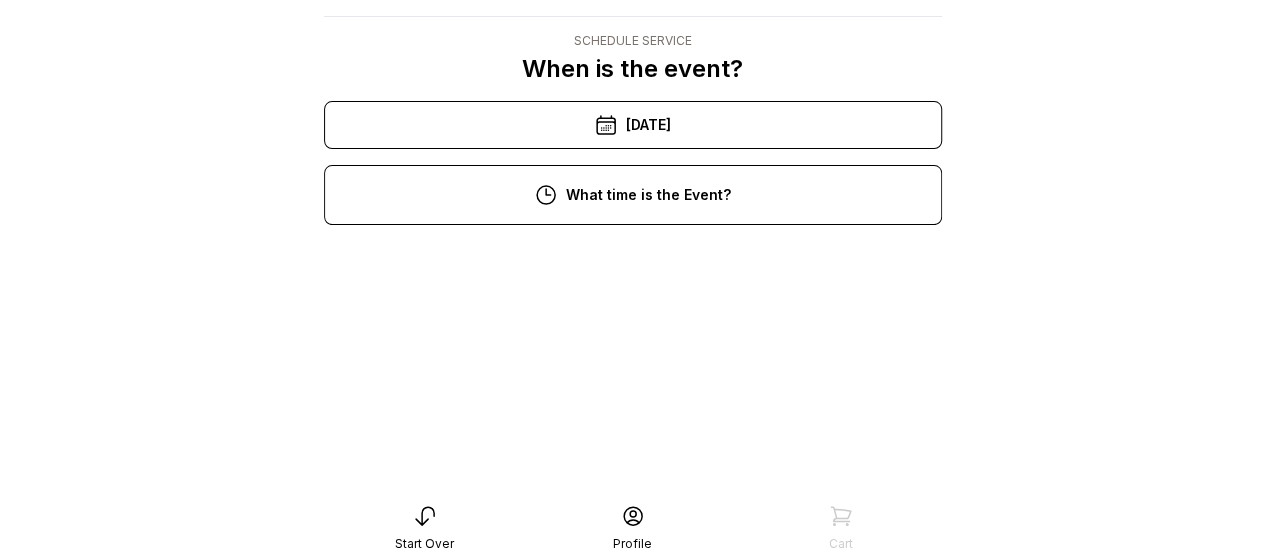 scroll, scrollTop: 400, scrollLeft: 0, axis: vertical 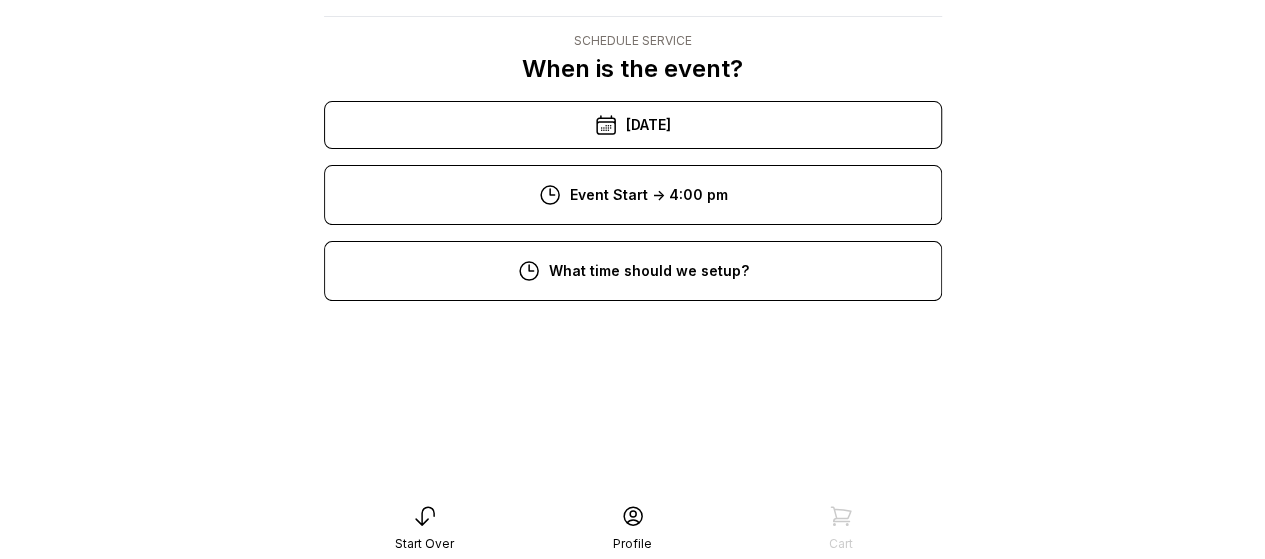 click on "2:00 pm" at bounding box center [633, 725] 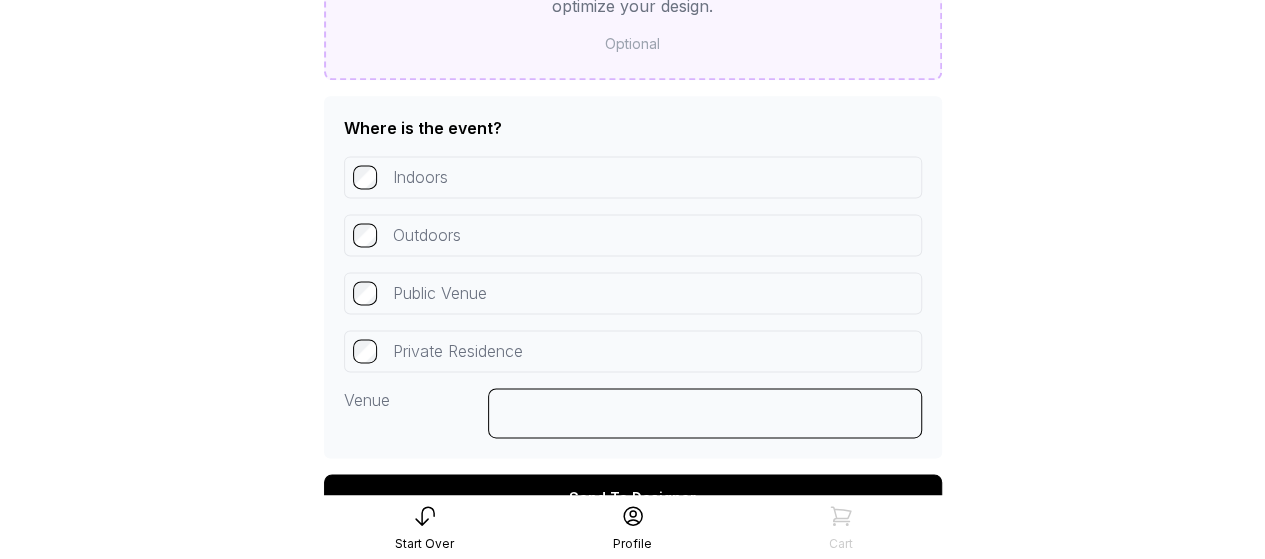 scroll, scrollTop: 1277, scrollLeft: 0, axis: vertical 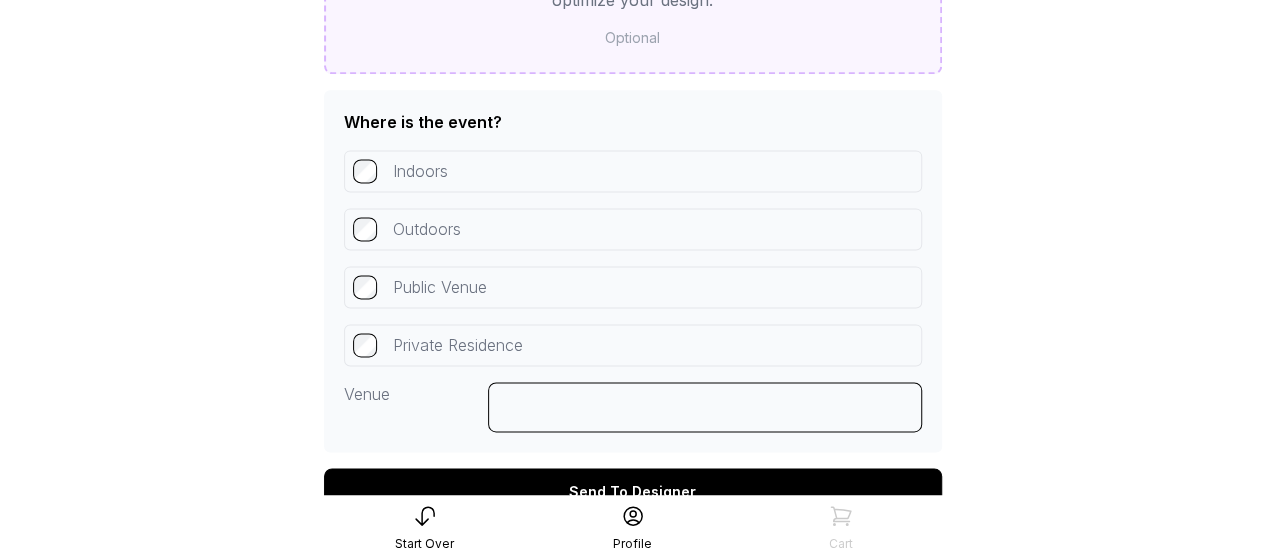 click on "Outdoors" at bounding box center [633, 229] 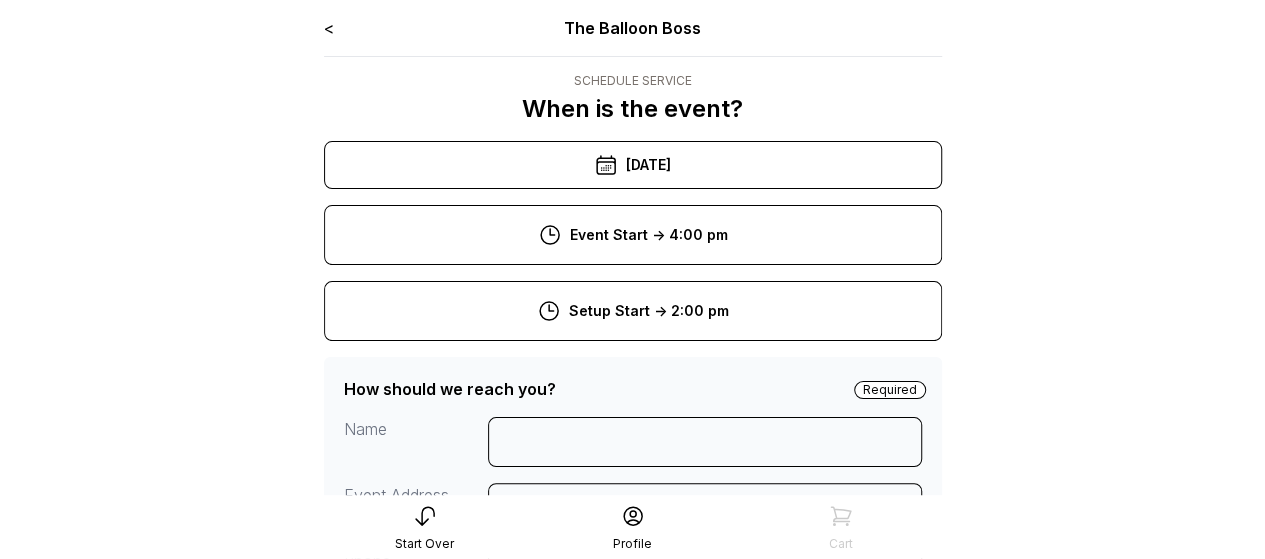 scroll, scrollTop: 200, scrollLeft: 0, axis: vertical 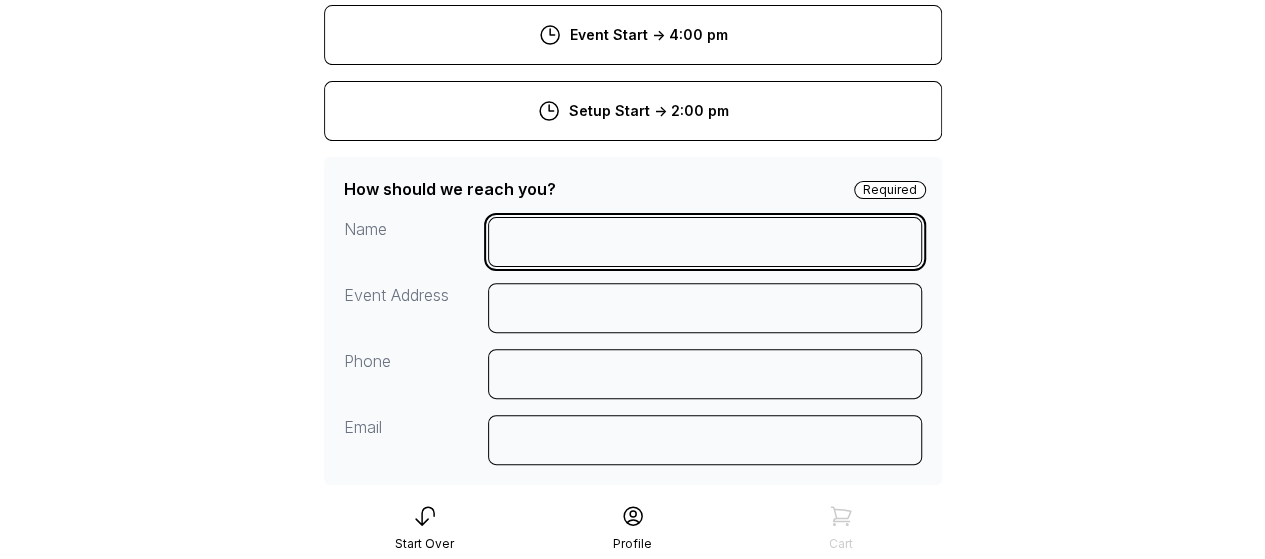 click at bounding box center [705, 242] 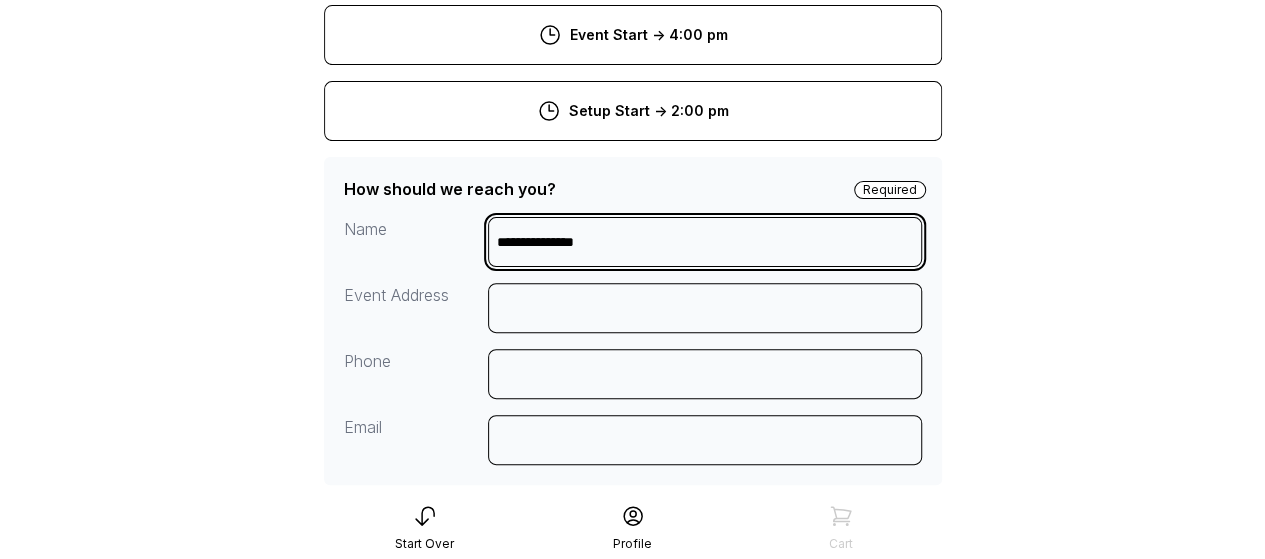 type on "**********" 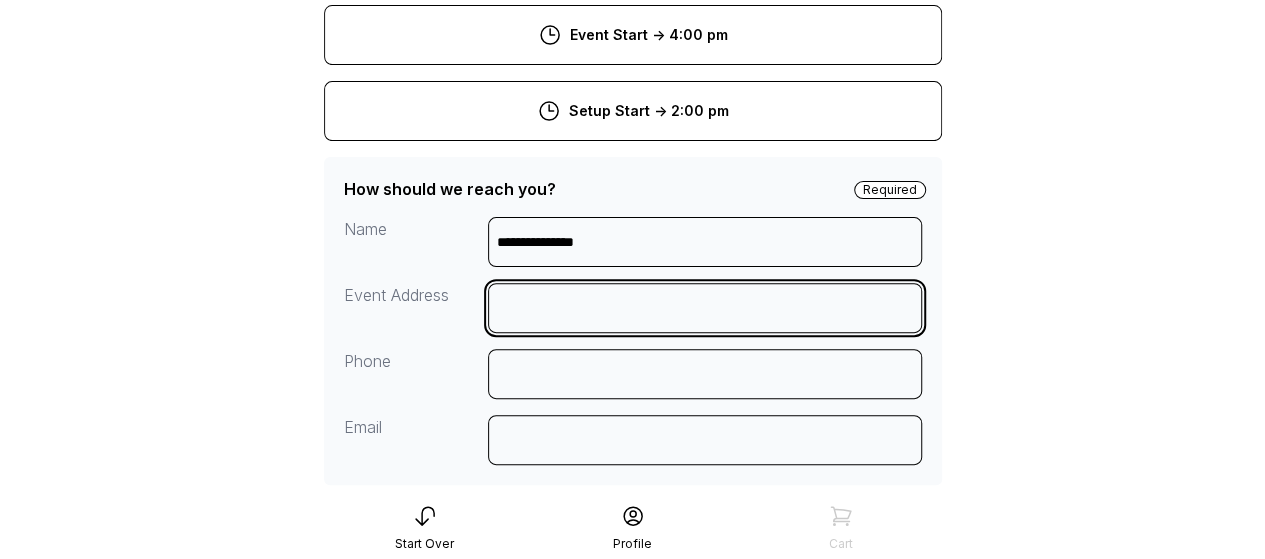 click at bounding box center [705, 308] 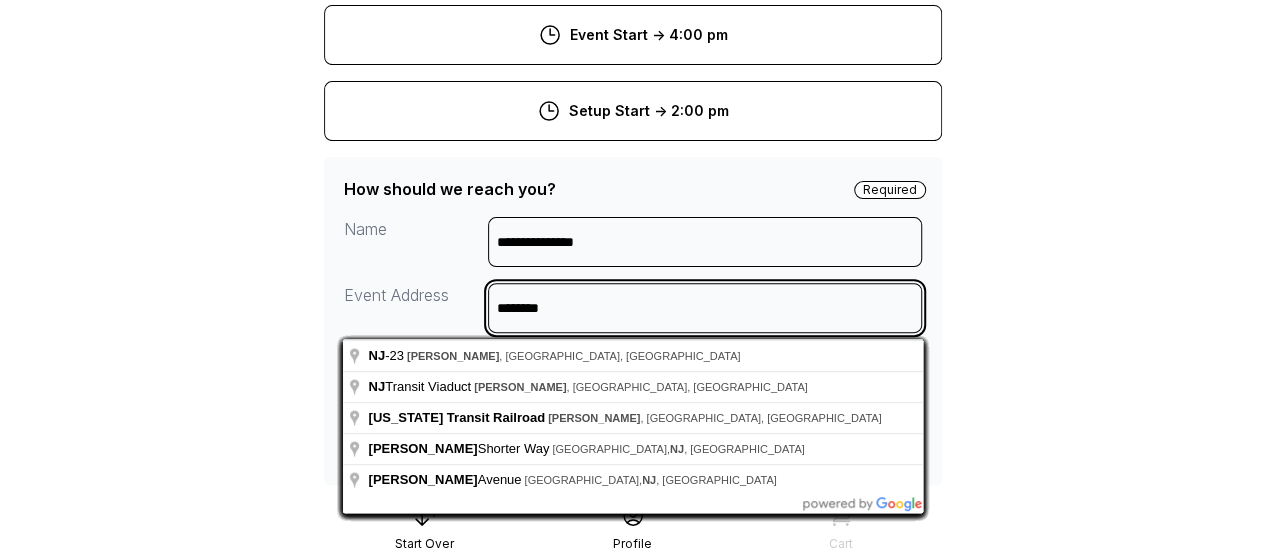 type on "********" 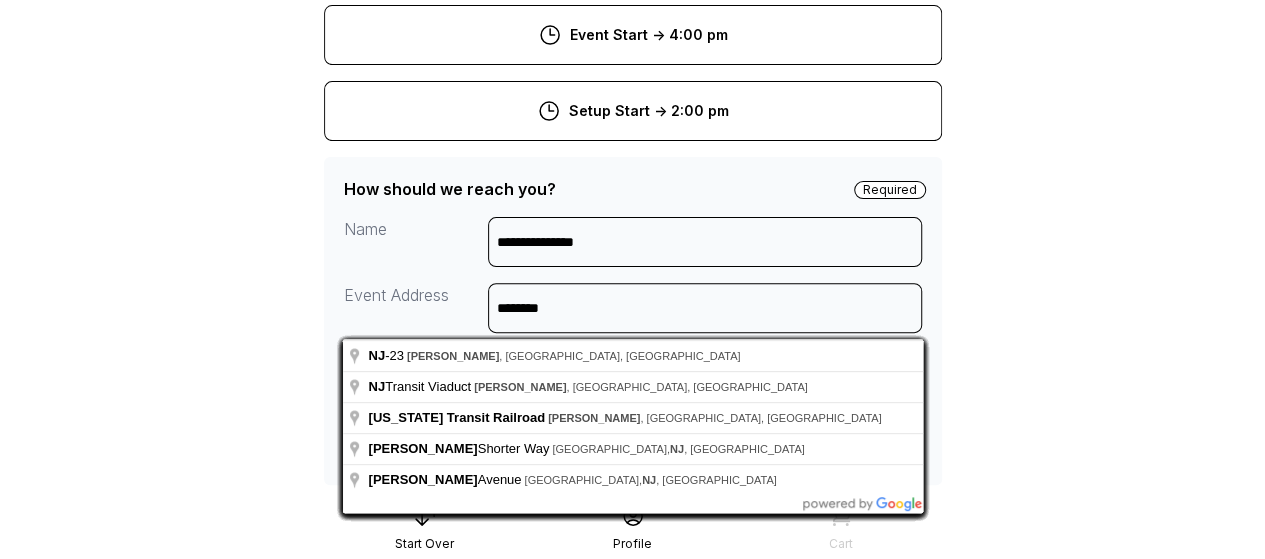 click on "**********" at bounding box center (632, 742) 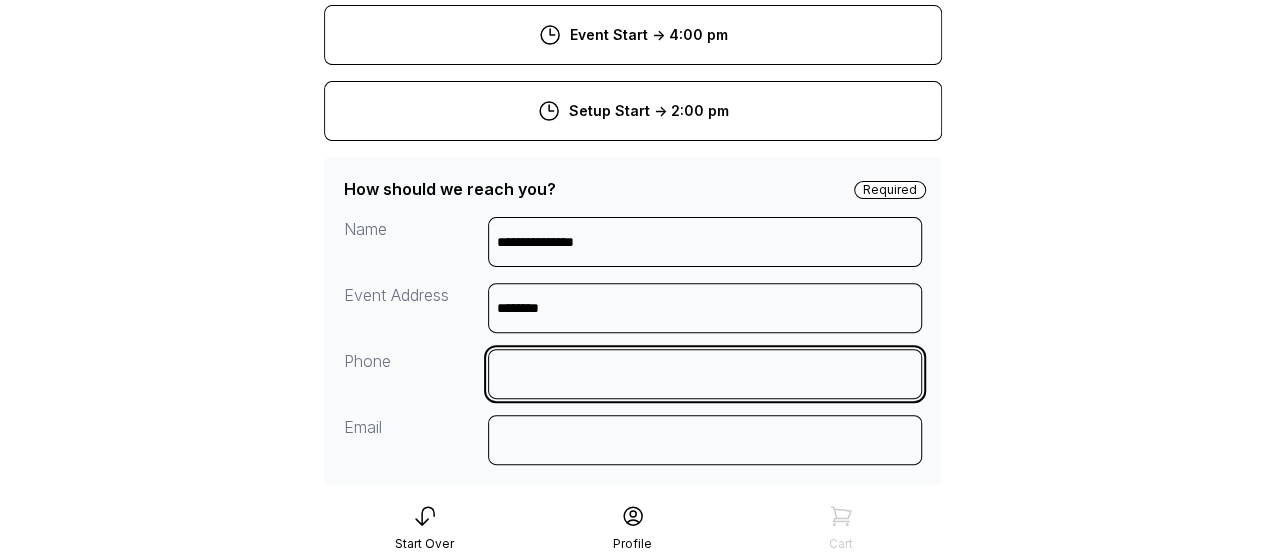 click at bounding box center [705, 374] 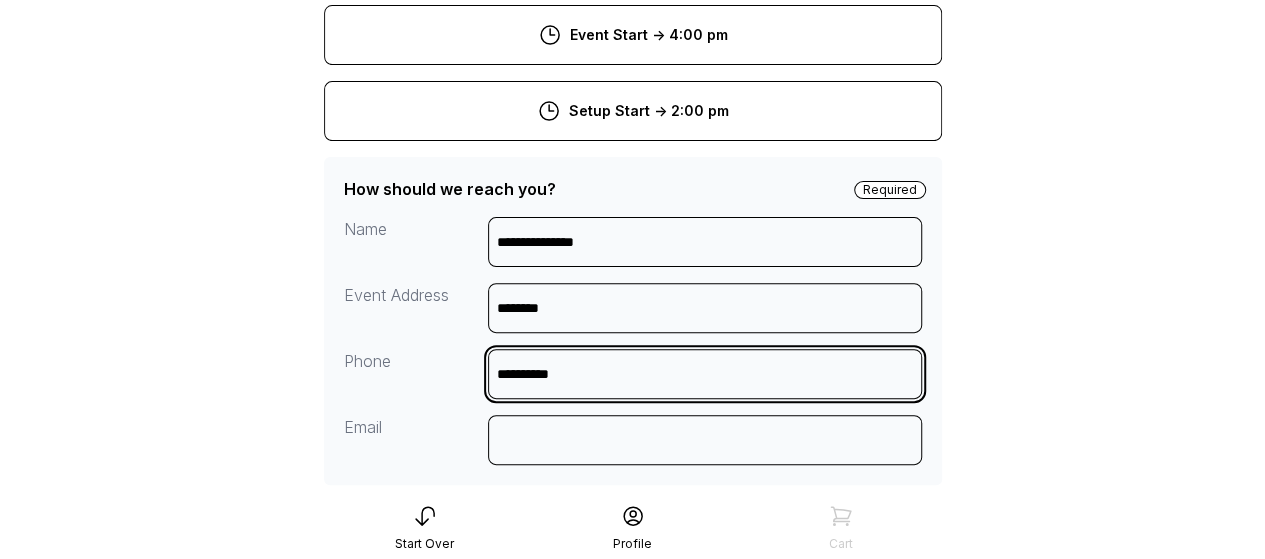 type on "**********" 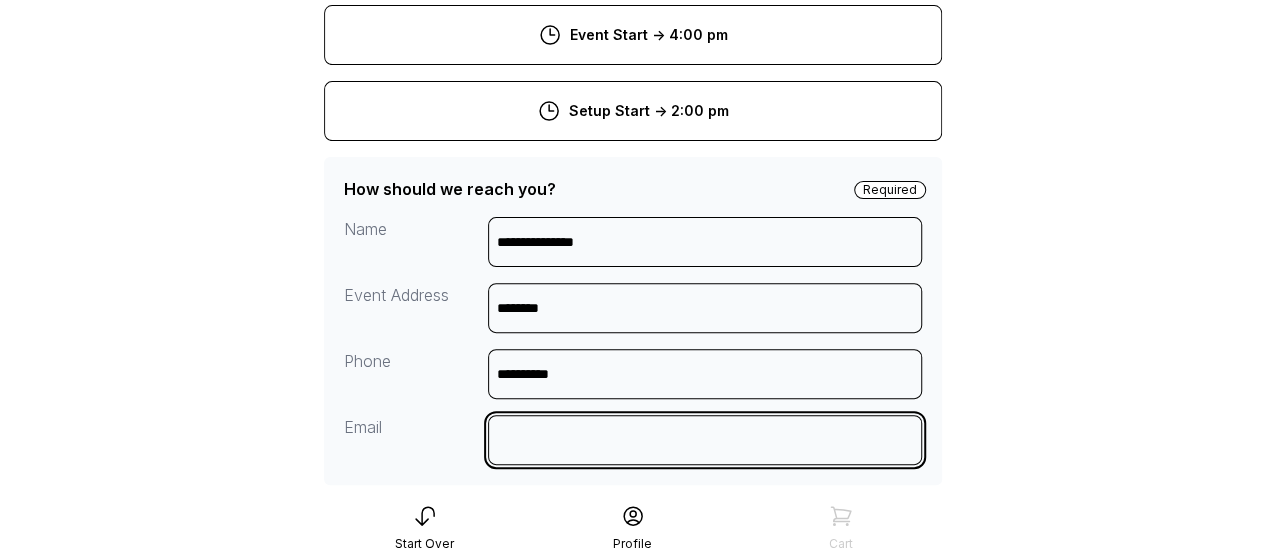 click at bounding box center [705, 440] 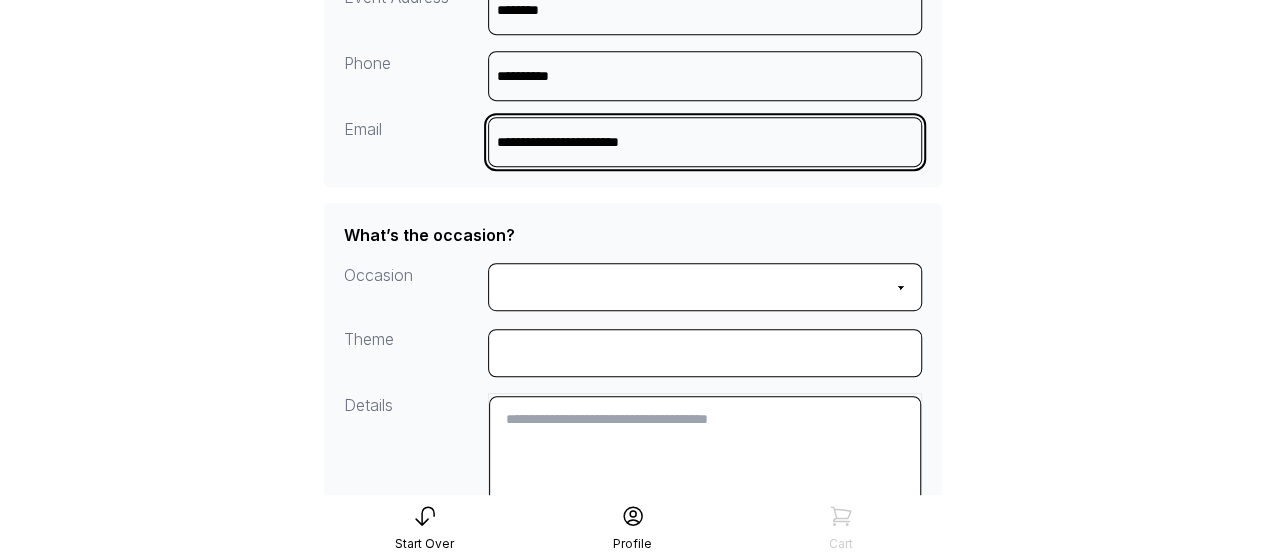 scroll, scrollTop: 500, scrollLeft: 0, axis: vertical 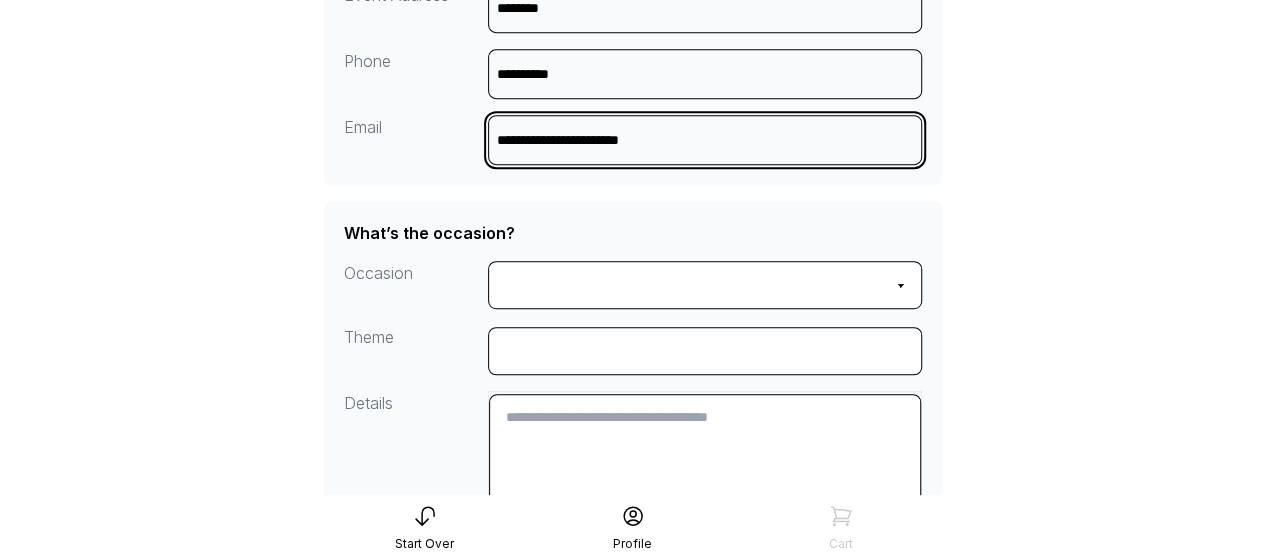 type on "**********" 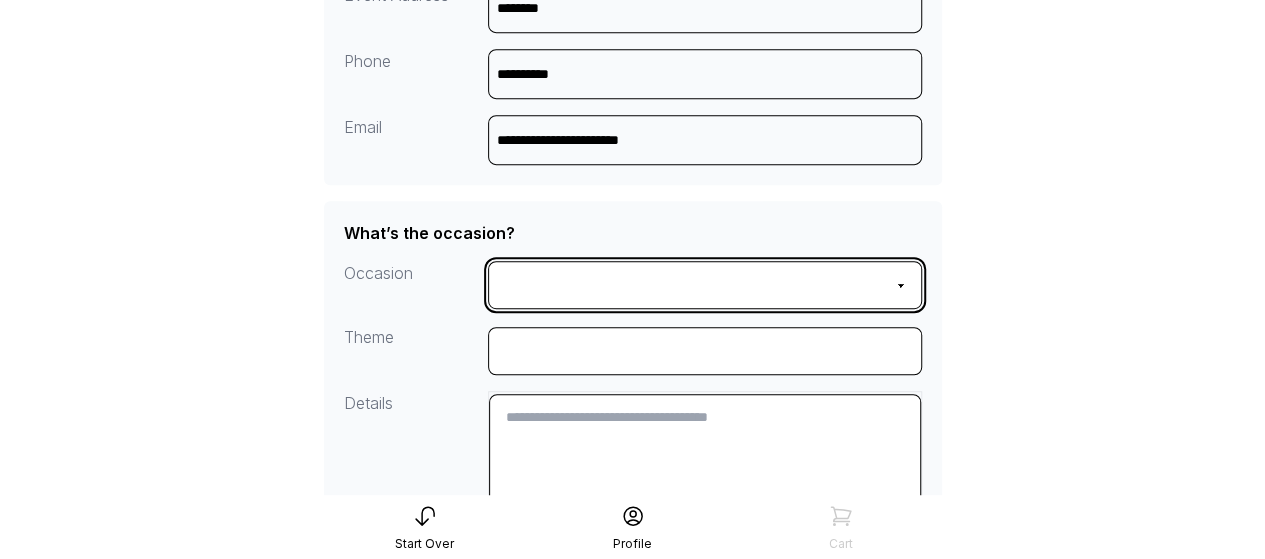 click on "**********" at bounding box center [705, 285] 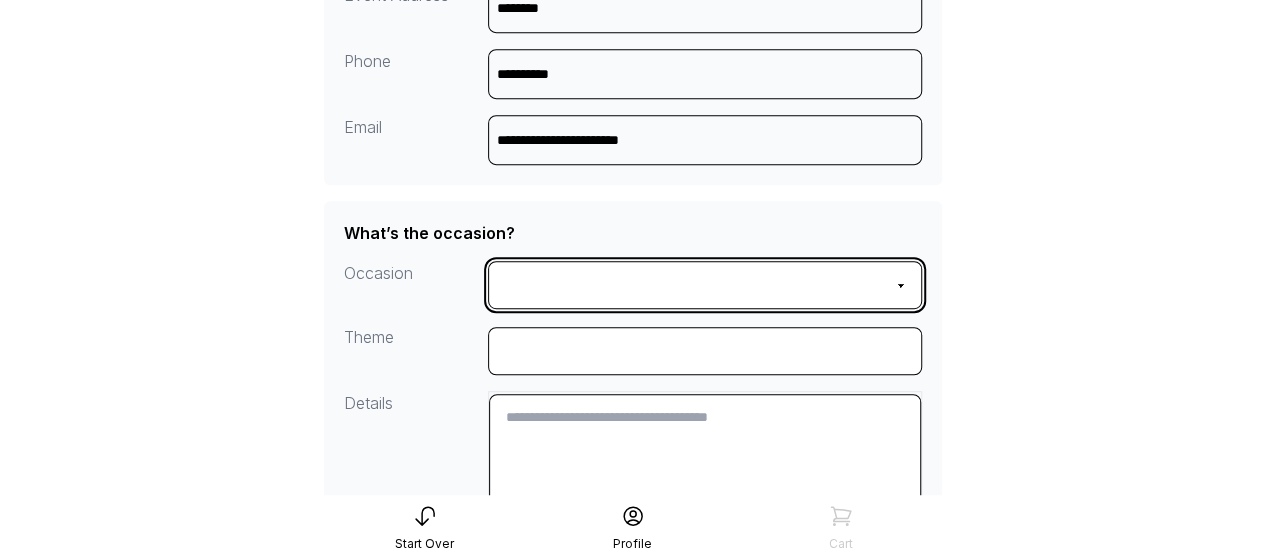 select on "**********" 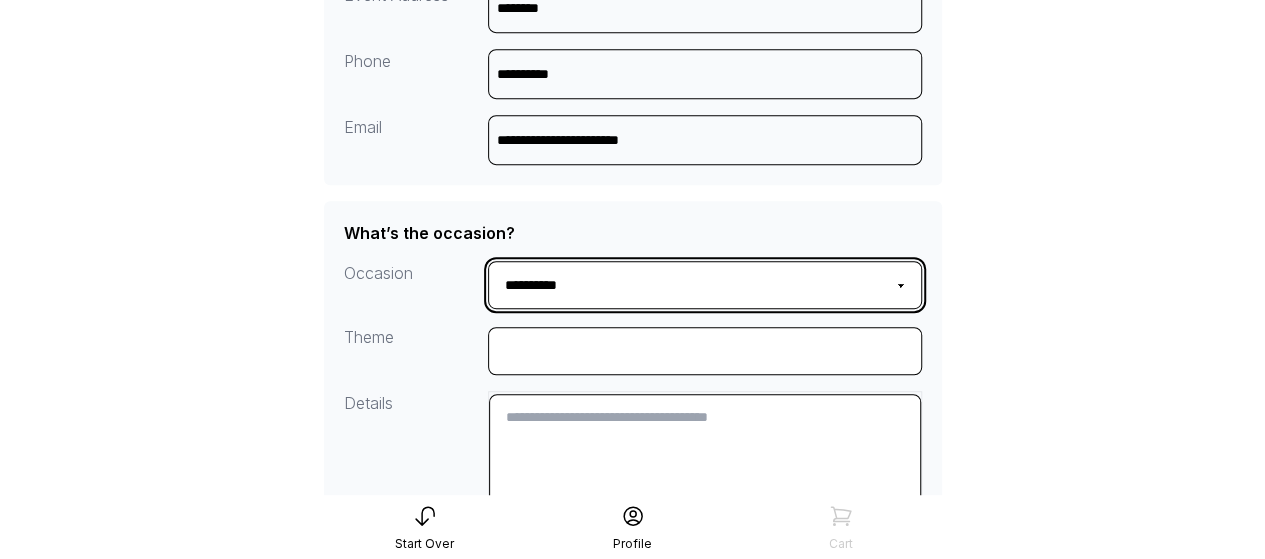 click on "**********" at bounding box center (705, 285) 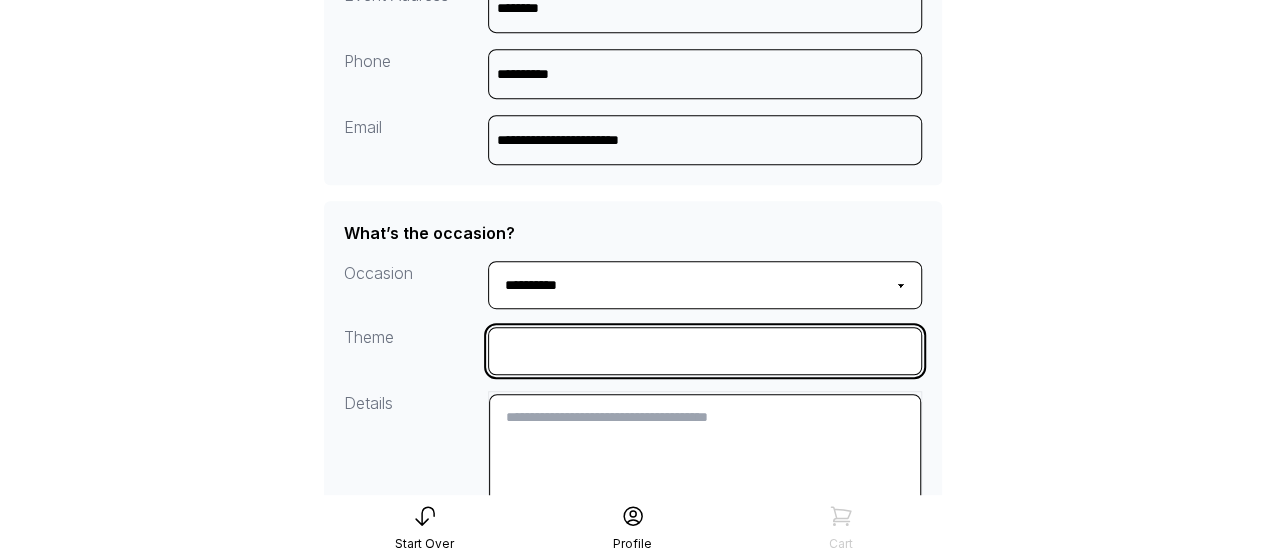 click at bounding box center (705, 351) 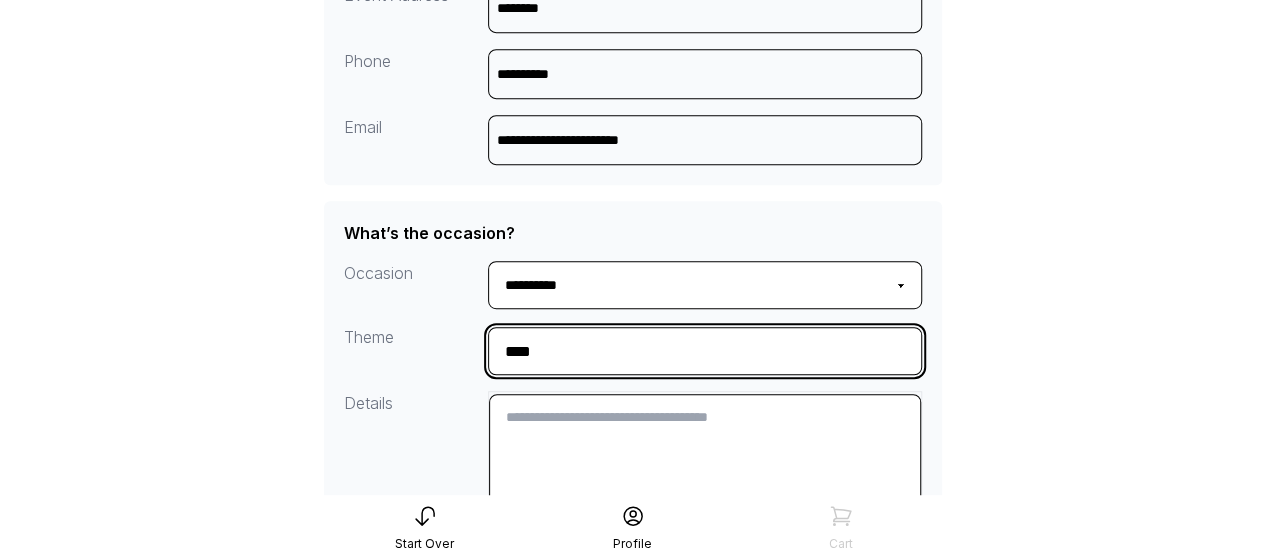 type on "****" 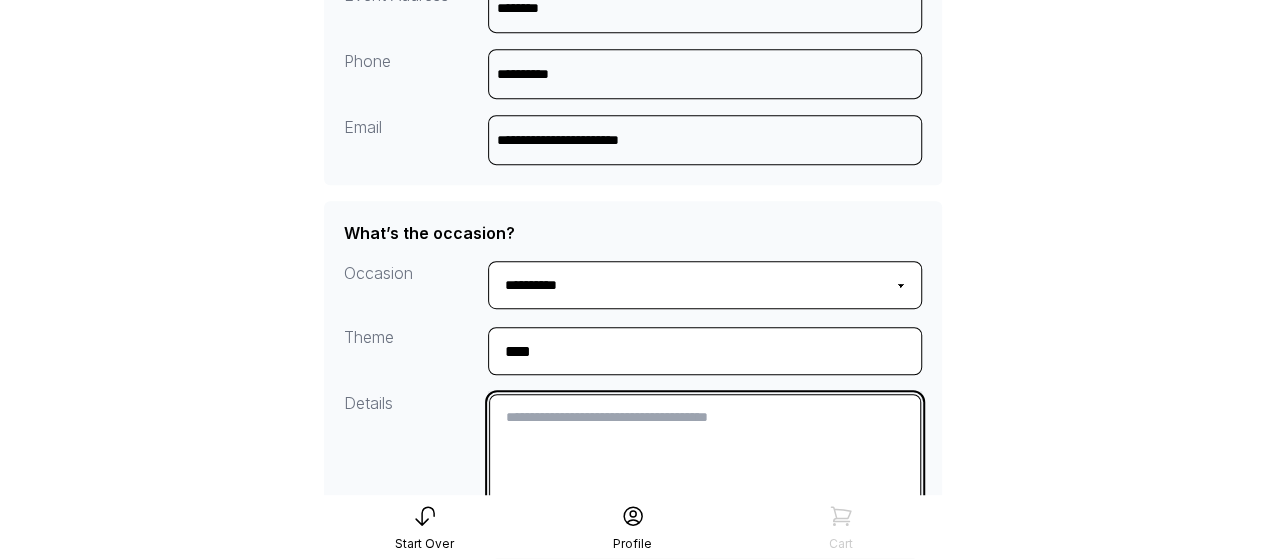 click at bounding box center (705, 474) 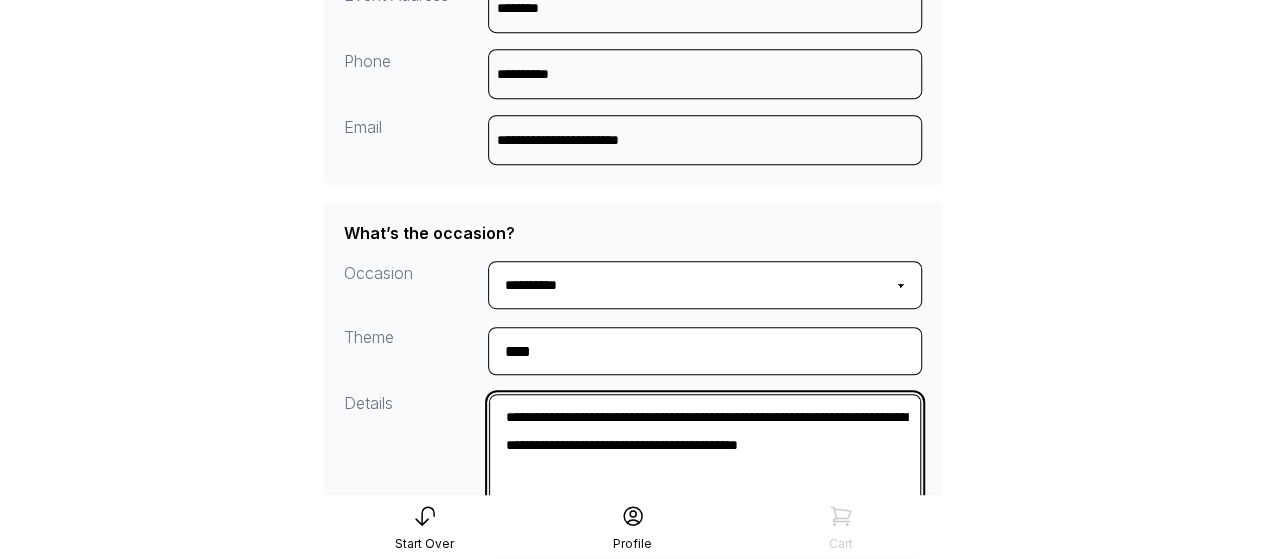 drag, startPoint x: 613, startPoint y: 415, endPoint x: 625, endPoint y: 427, distance: 16.970562 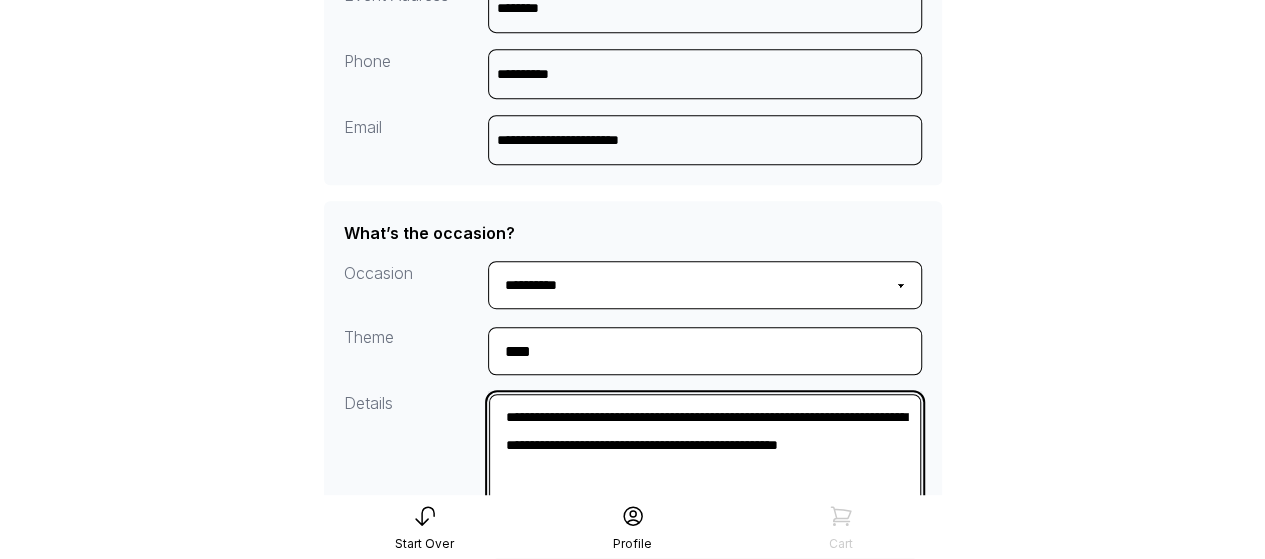 drag, startPoint x: 723, startPoint y: 407, endPoint x: 762, endPoint y: 409, distance: 39.051247 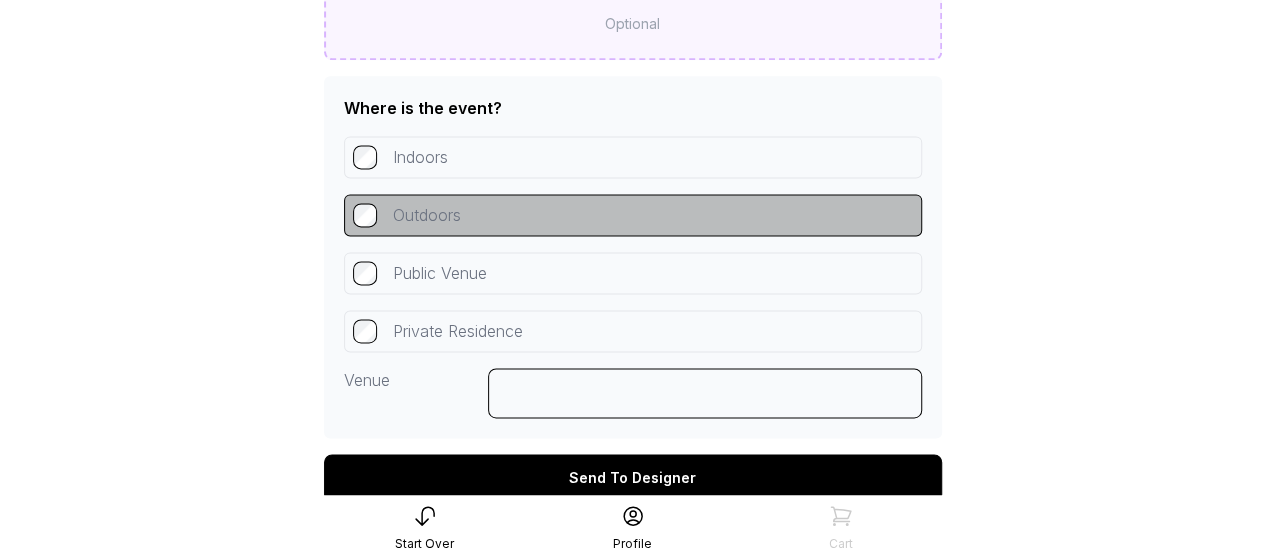 scroll, scrollTop: 1358, scrollLeft: 0, axis: vertical 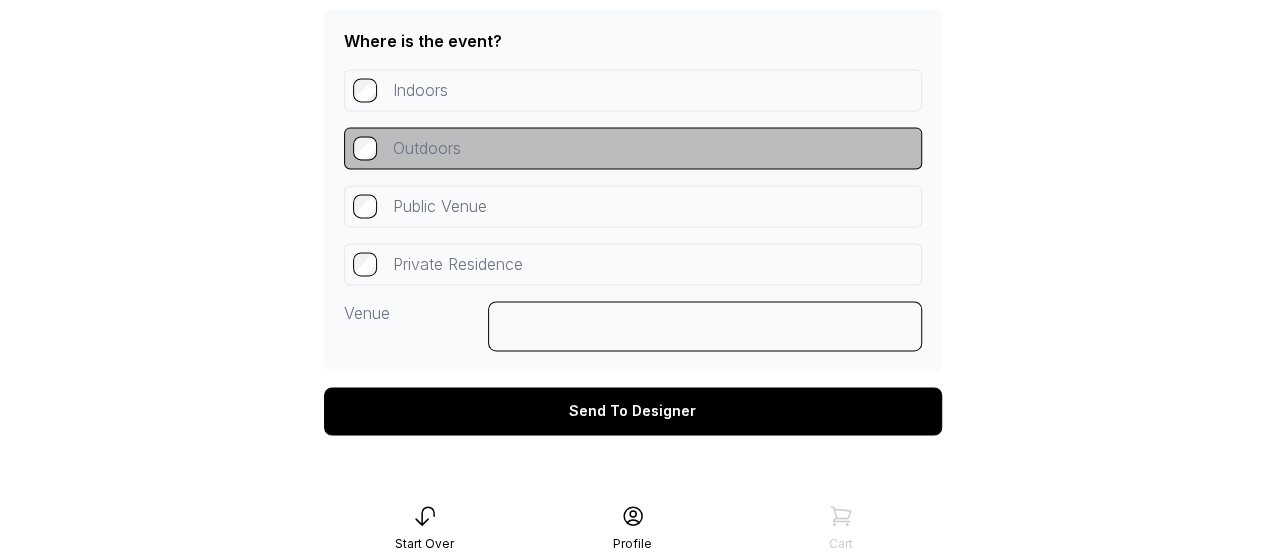 type on "**********" 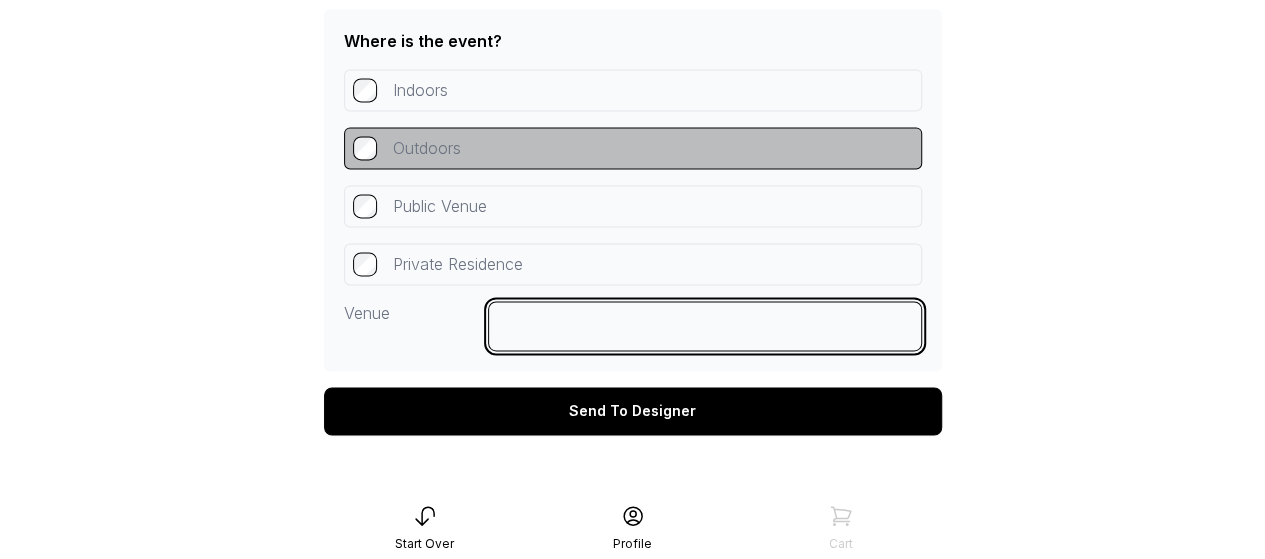 click at bounding box center (705, 326) 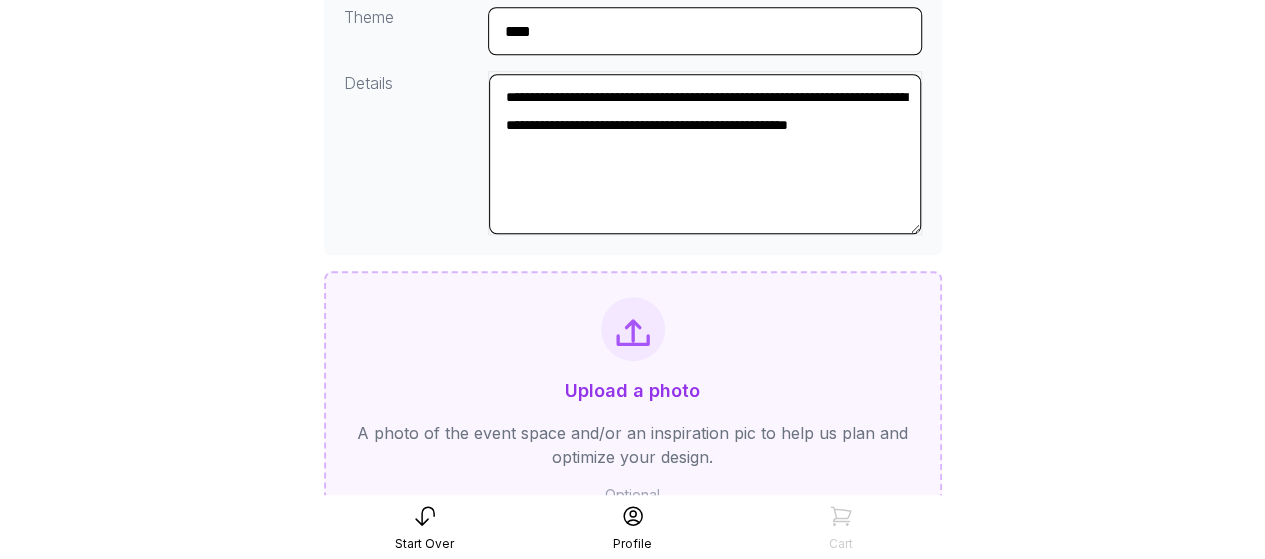 scroll, scrollTop: 958, scrollLeft: 0, axis: vertical 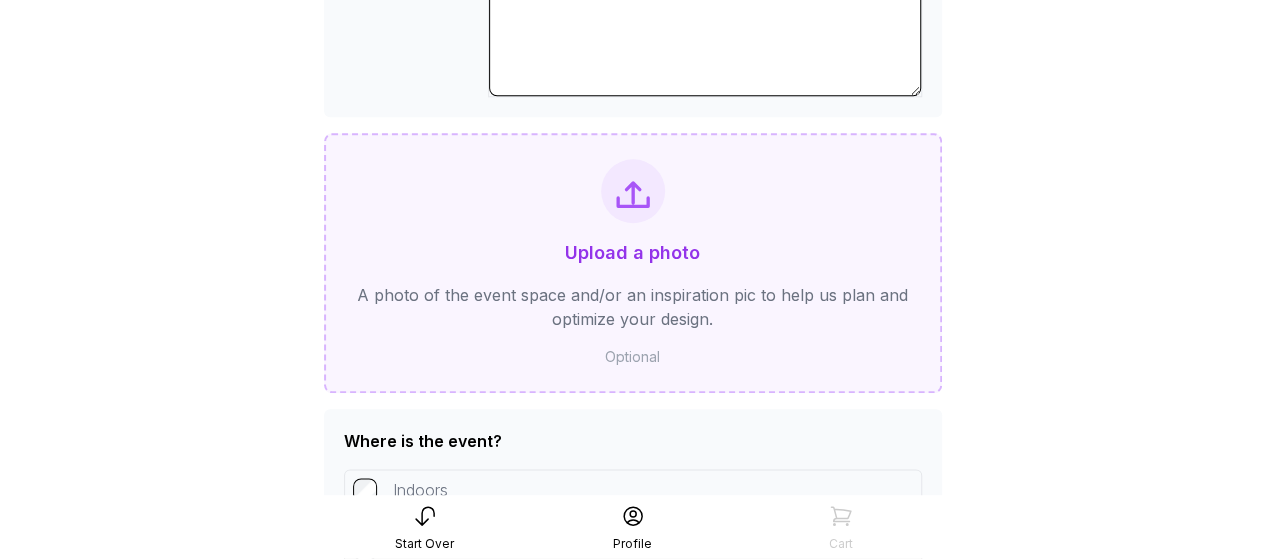 type on "********" 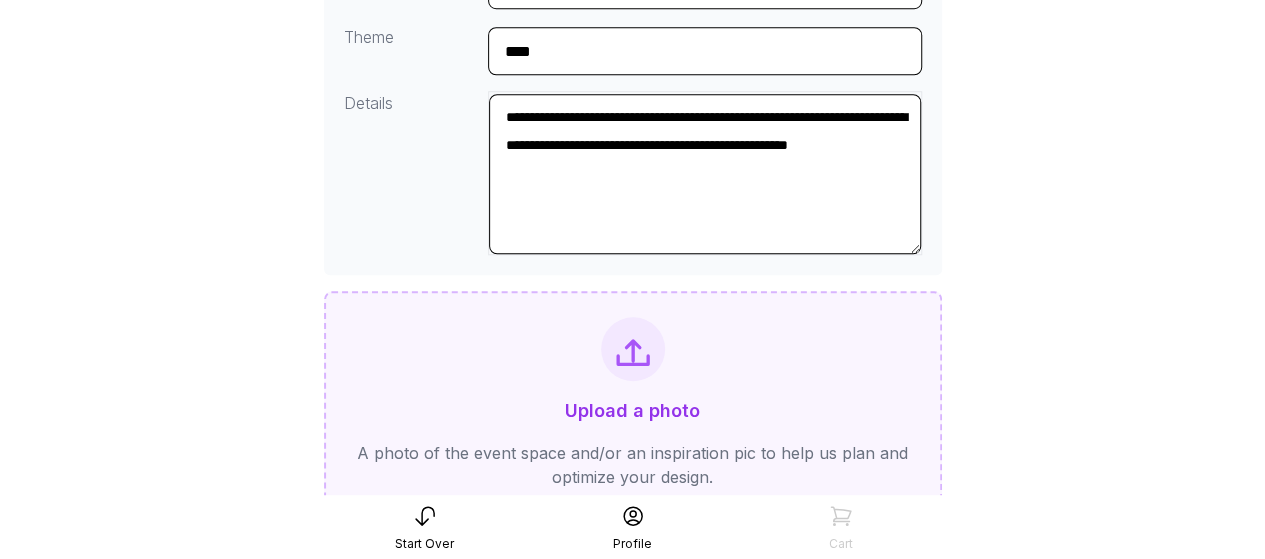 scroll, scrollTop: 658, scrollLeft: 0, axis: vertical 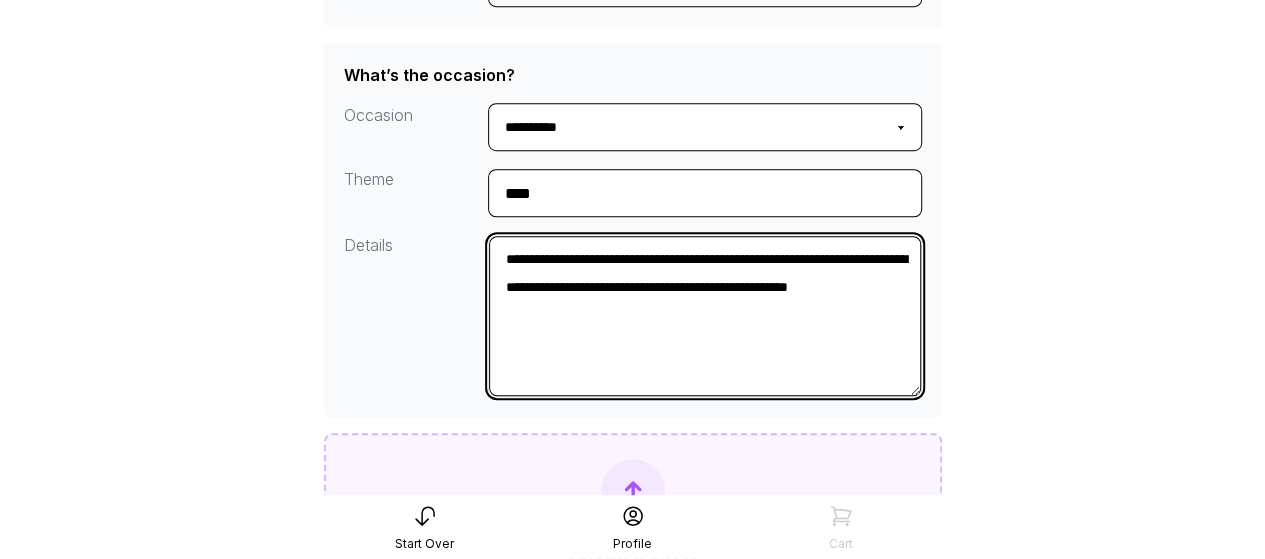 click on "**********" at bounding box center [705, 316] 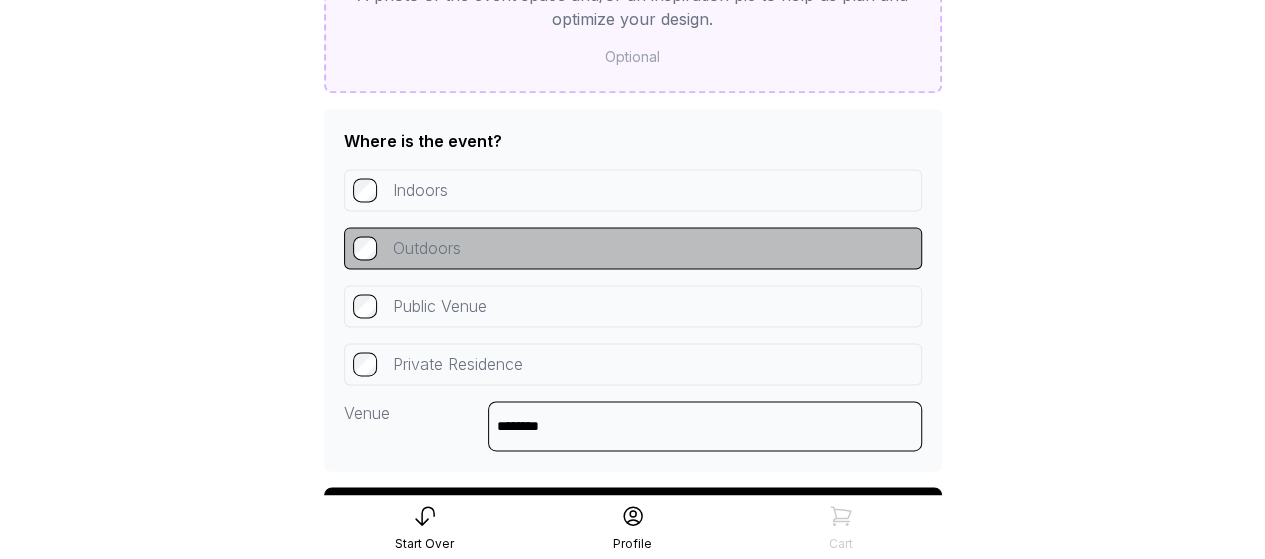 scroll, scrollTop: 1358, scrollLeft: 0, axis: vertical 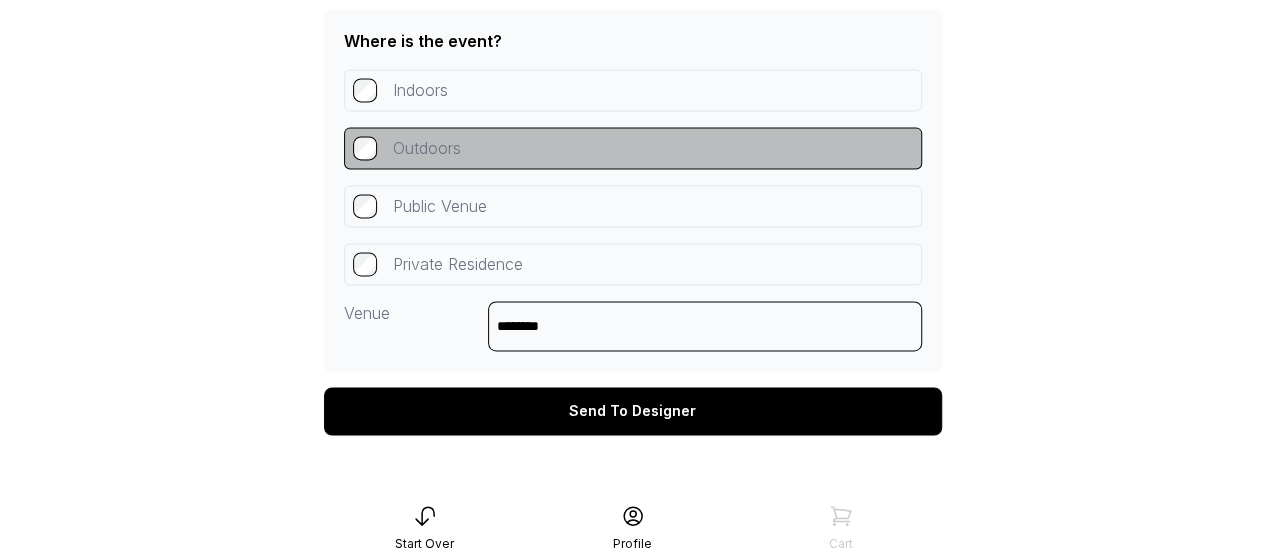type on "**********" 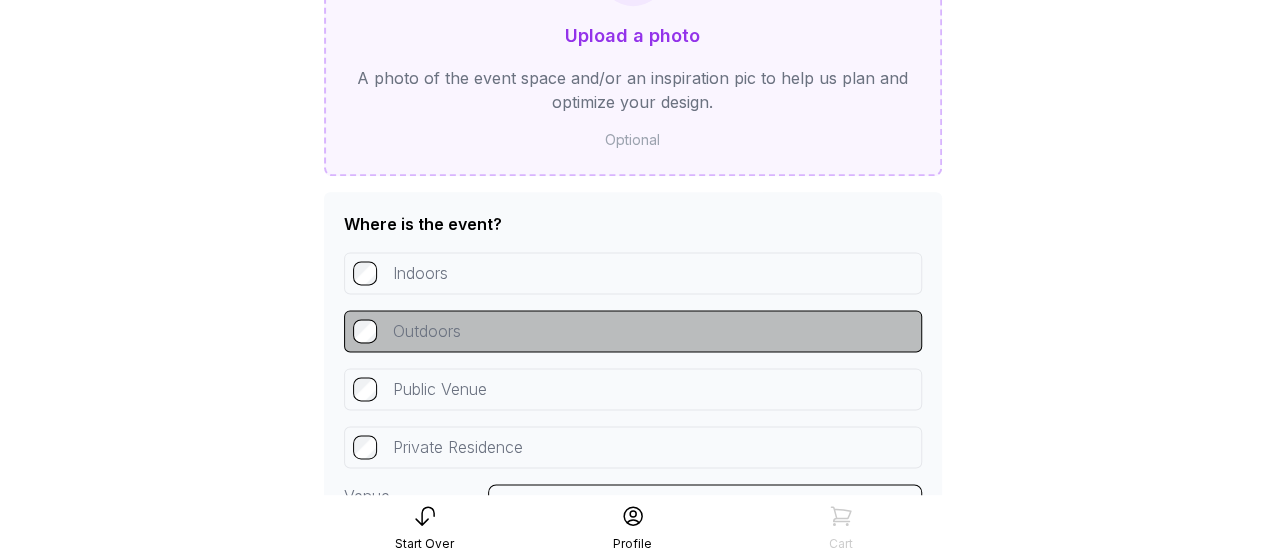 scroll, scrollTop: 1358, scrollLeft: 0, axis: vertical 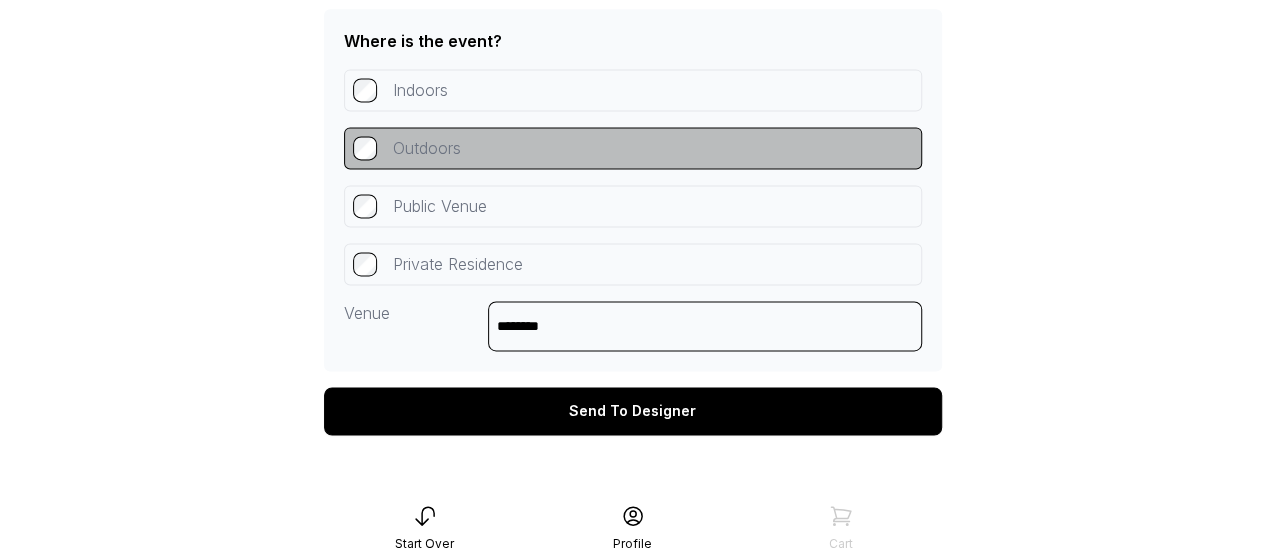 click on "Send To Designer" at bounding box center [633, 411] 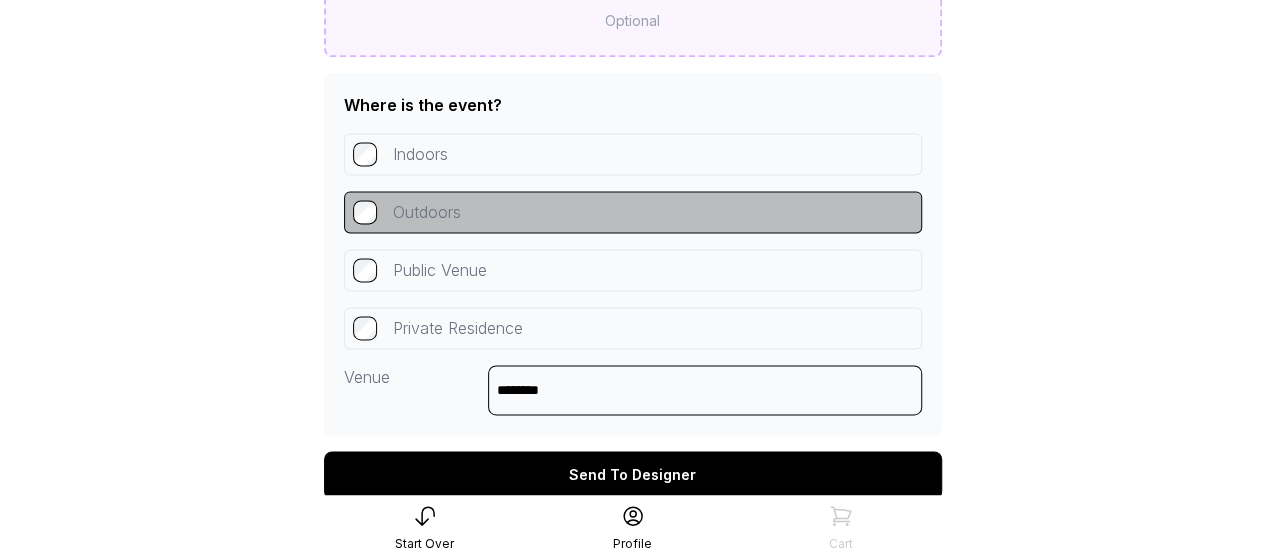 scroll, scrollTop: 1358, scrollLeft: 0, axis: vertical 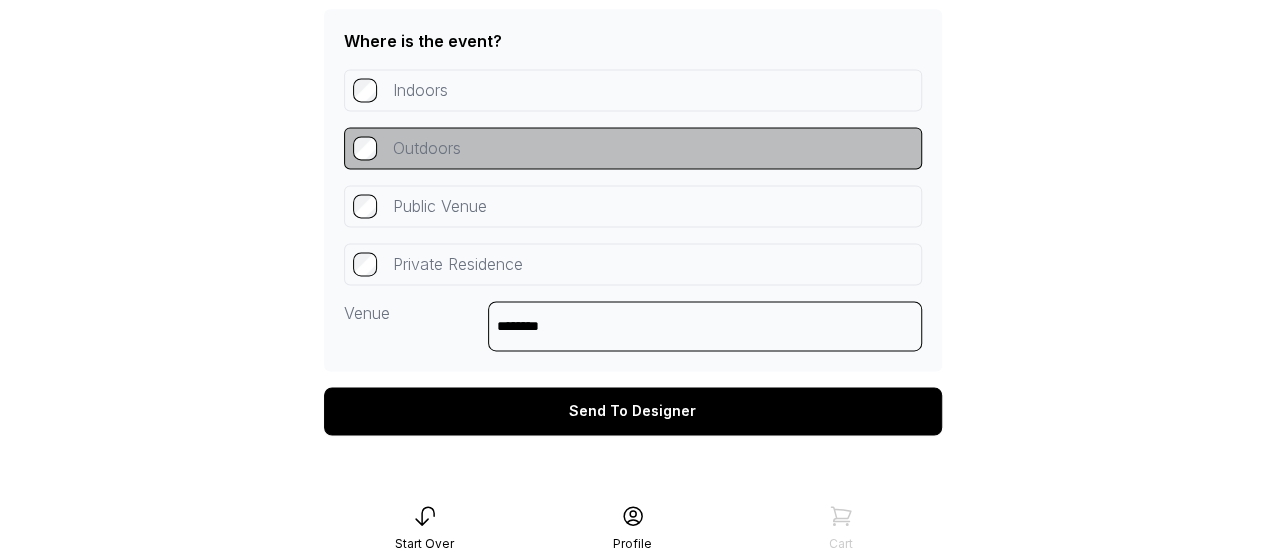 click on "Send To Designer" at bounding box center (633, 411) 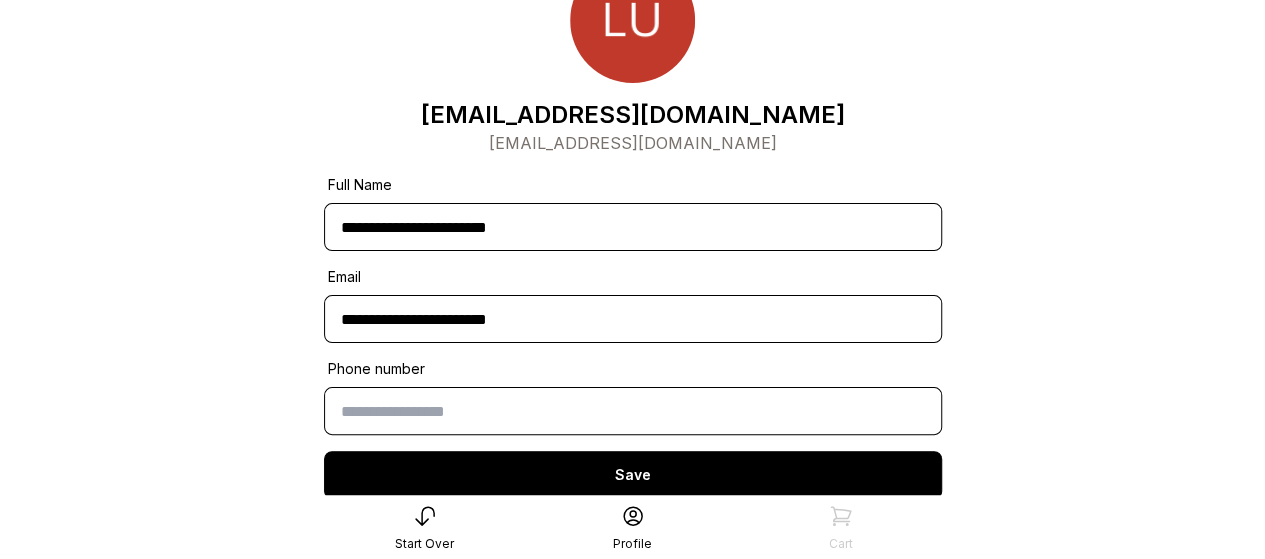 scroll, scrollTop: 200, scrollLeft: 0, axis: vertical 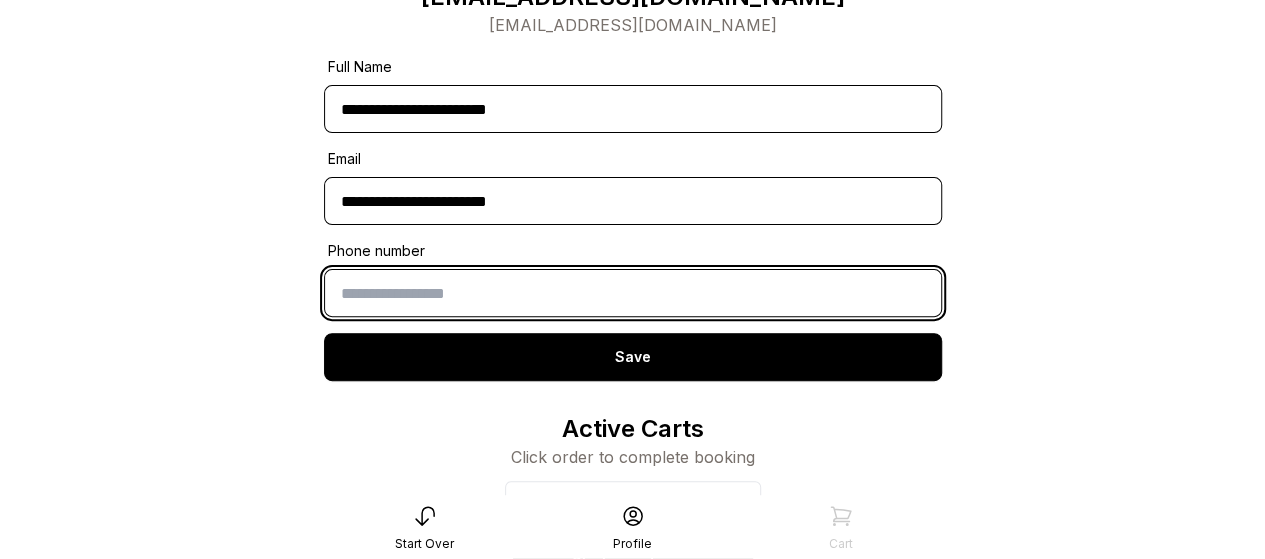 click at bounding box center (633, 293) 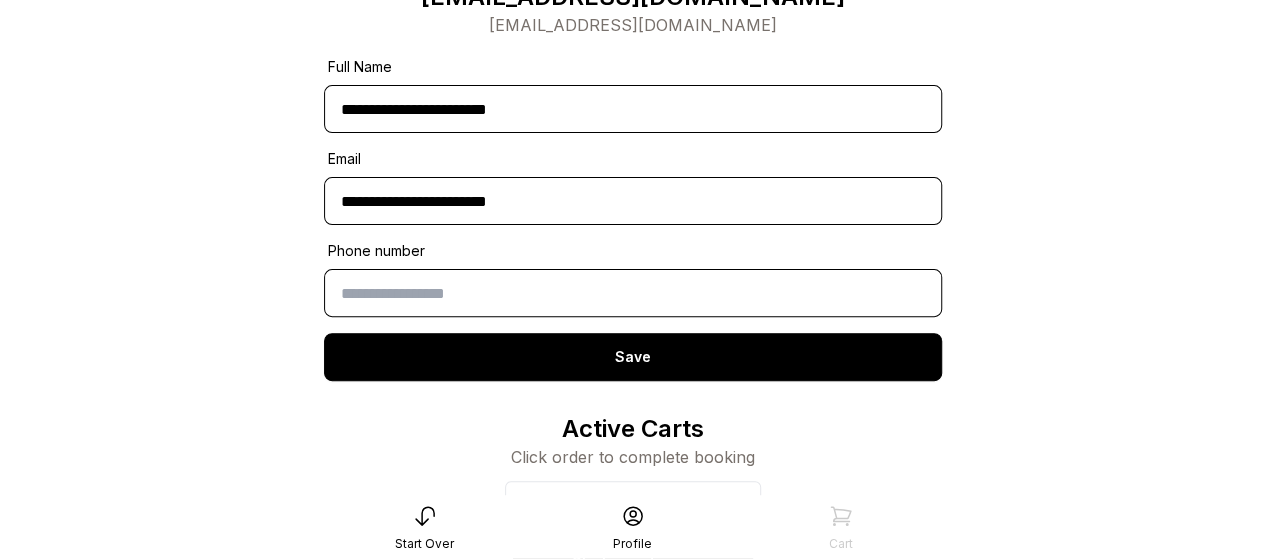 drag, startPoint x: 642, startPoint y: 152, endPoint x: 642, endPoint y: 175, distance: 23 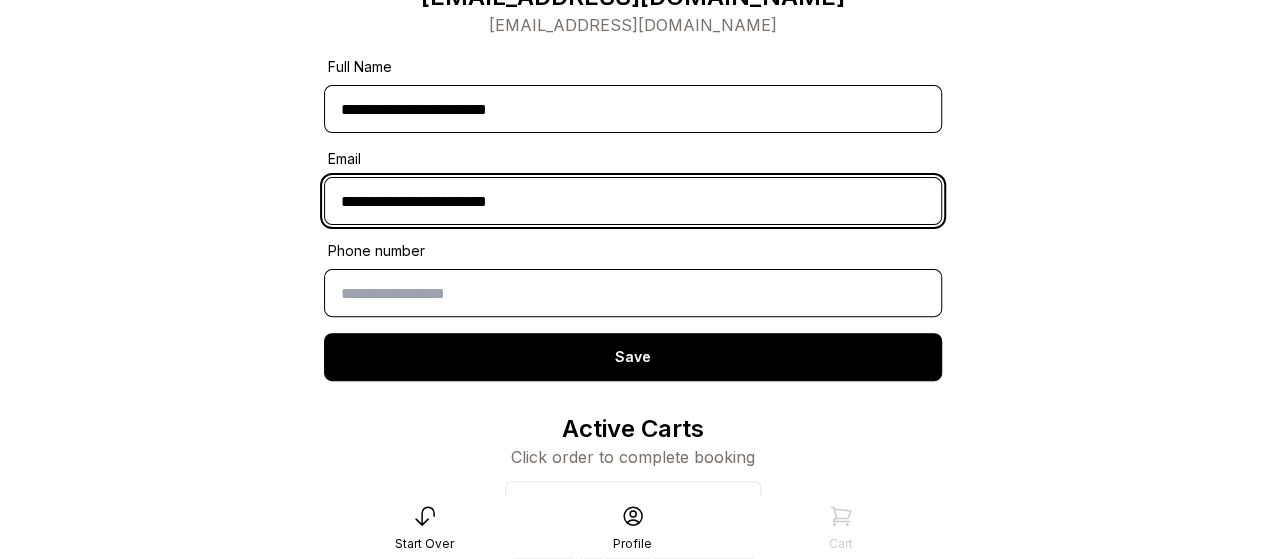 click on "**********" at bounding box center (633, 201) 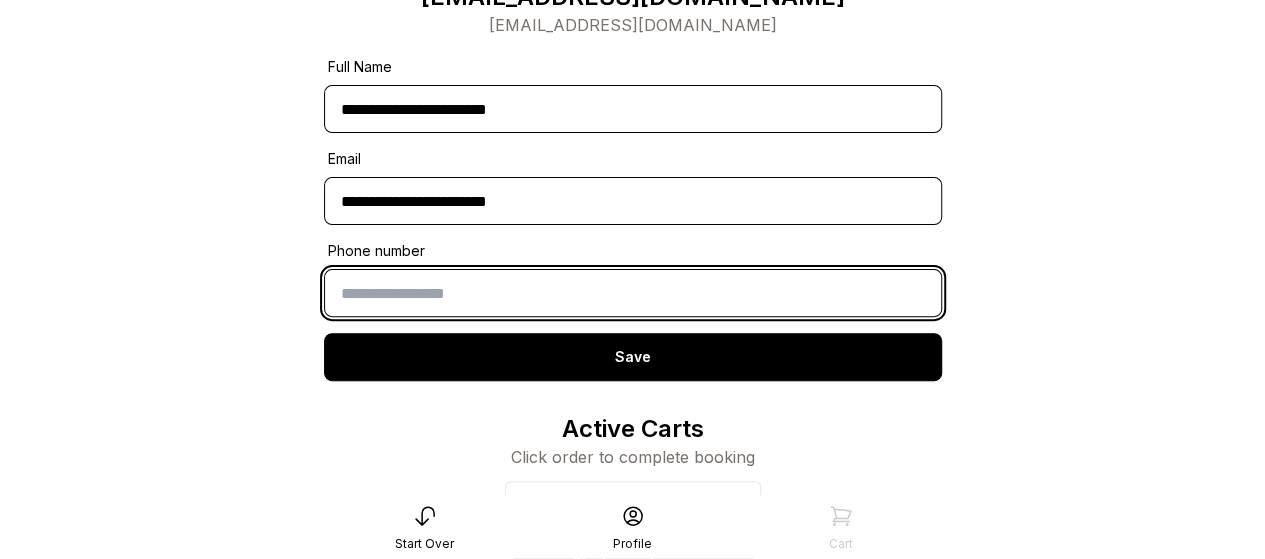 click at bounding box center [633, 293] 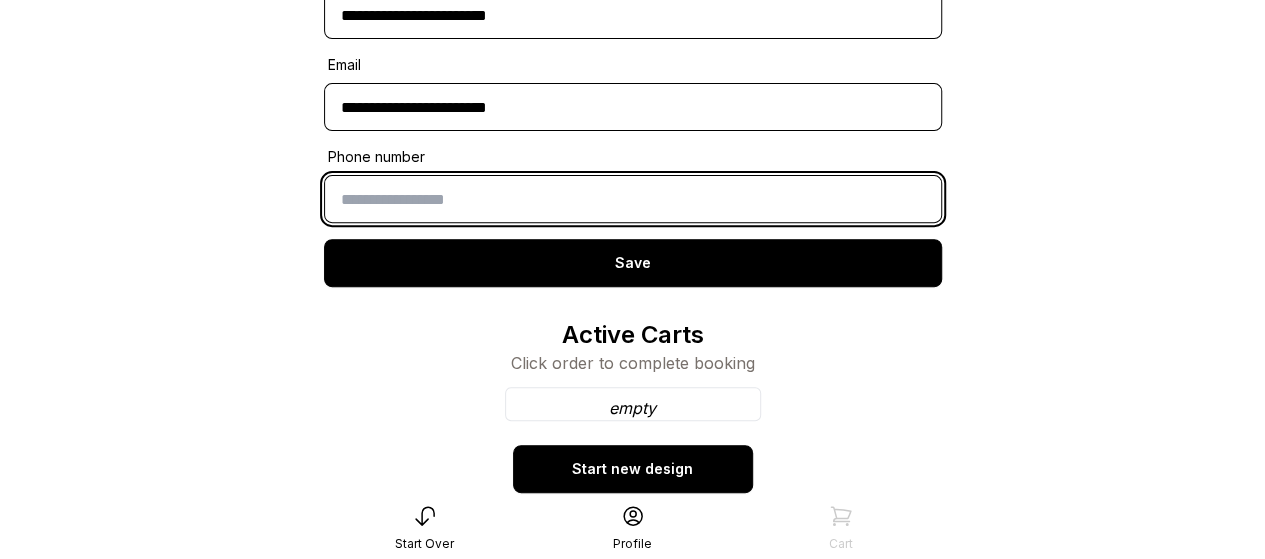 scroll, scrollTop: 300, scrollLeft: 0, axis: vertical 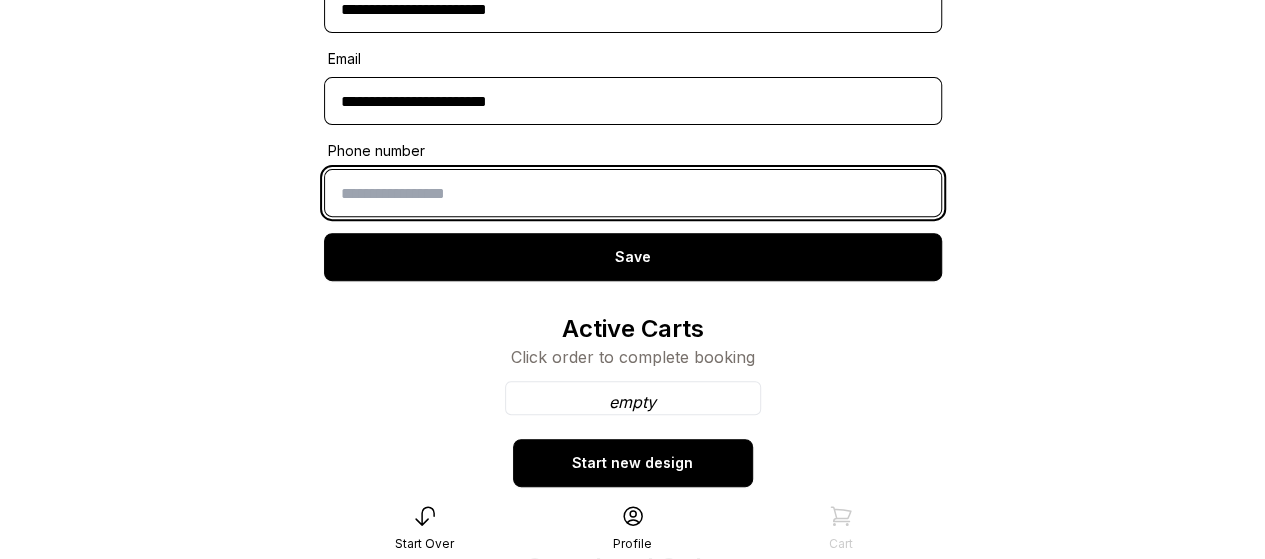 click at bounding box center (633, 193) 